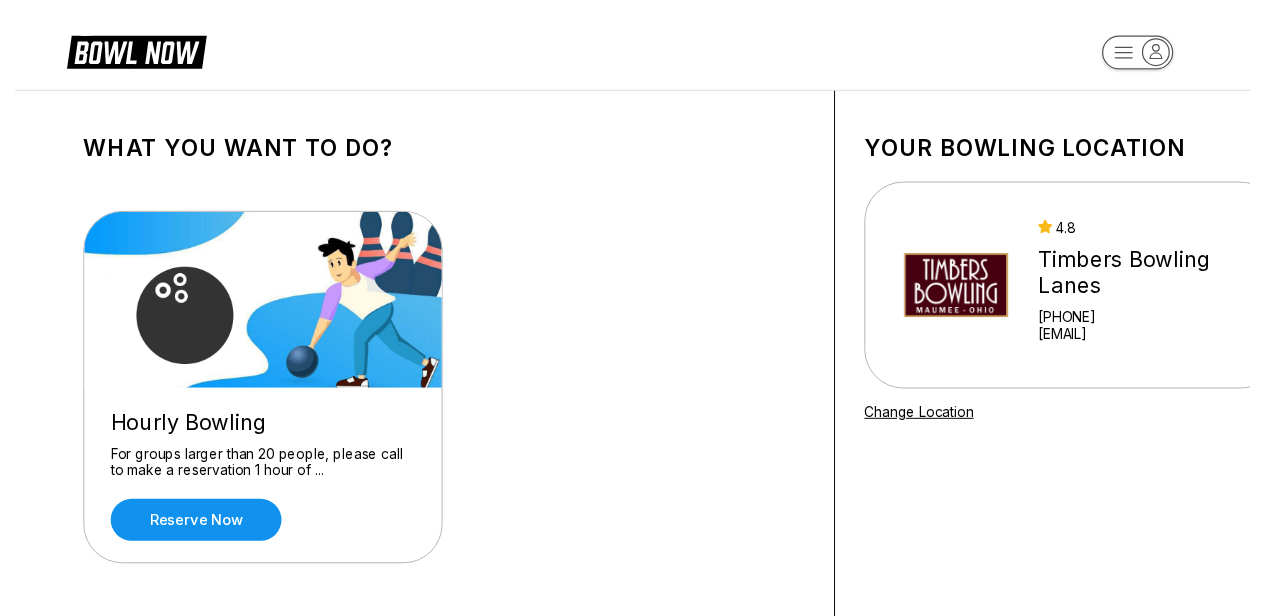 scroll, scrollTop: 0, scrollLeft: 0, axis: both 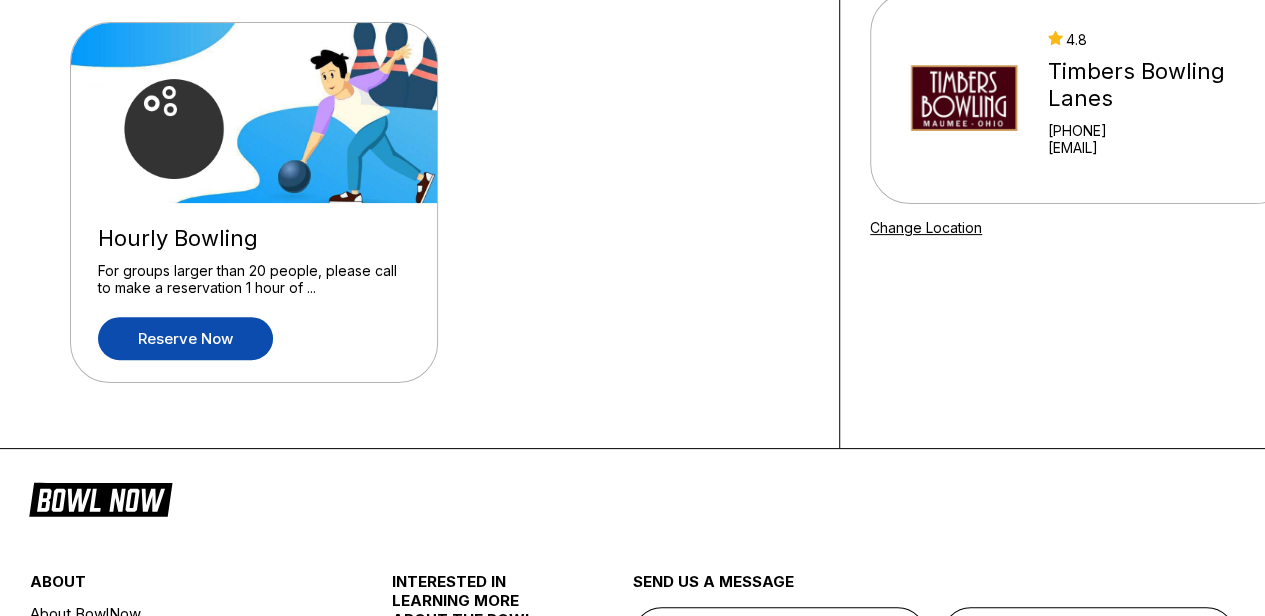 click on "Reserve now" at bounding box center [185, 338] 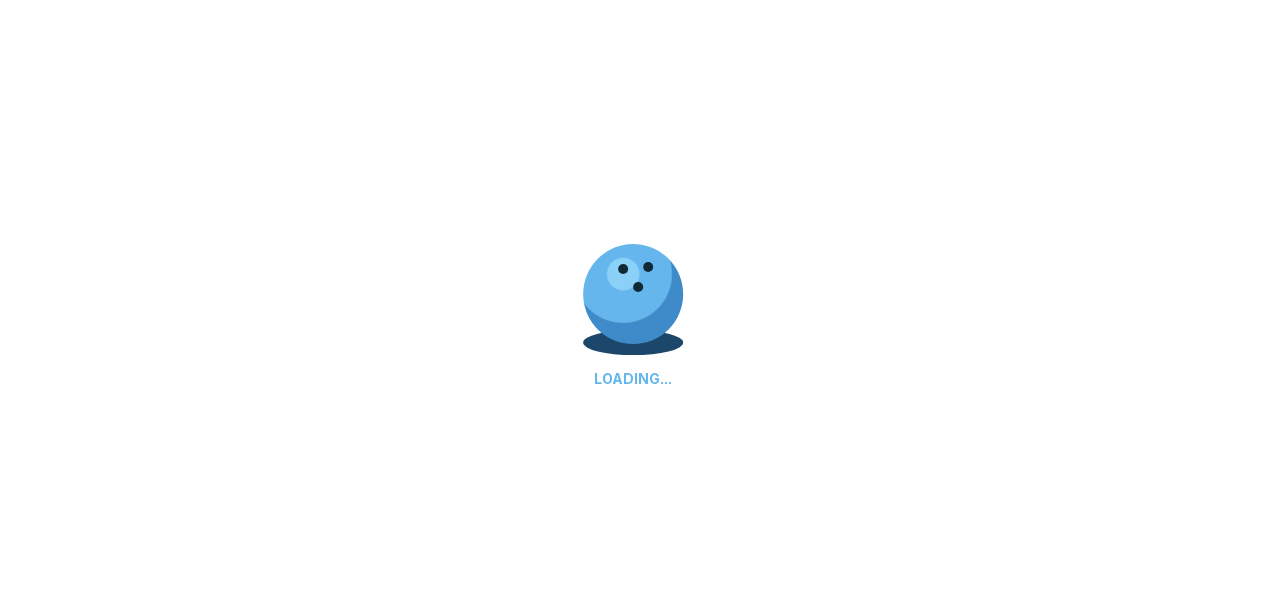 scroll, scrollTop: 0, scrollLeft: 0, axis: both 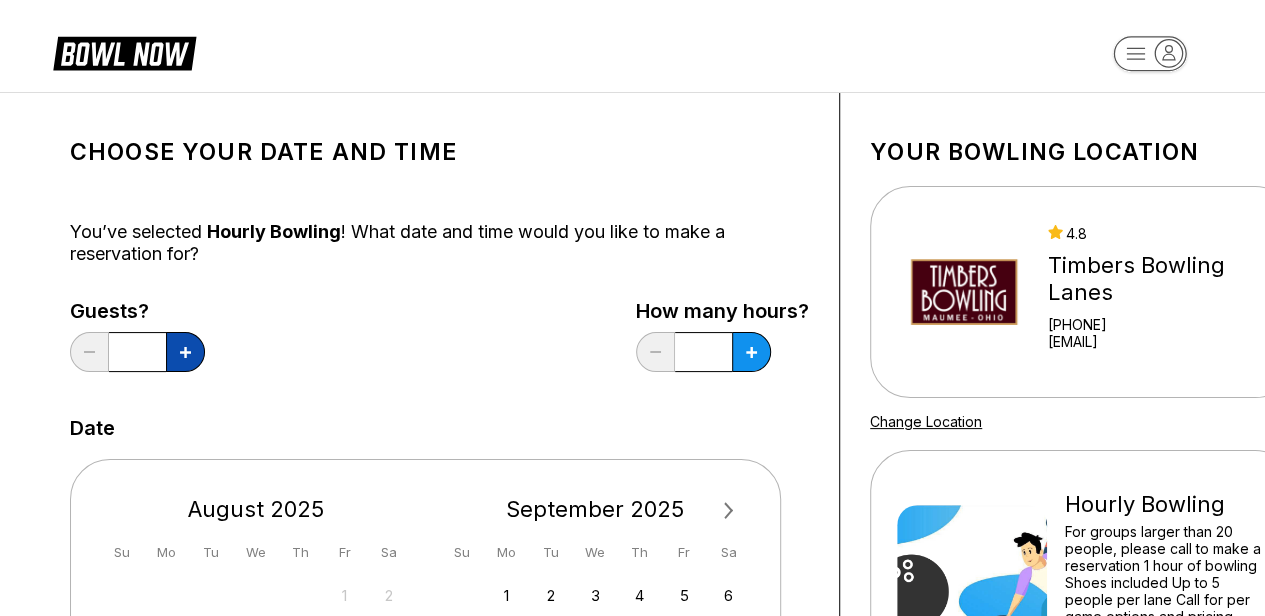 click 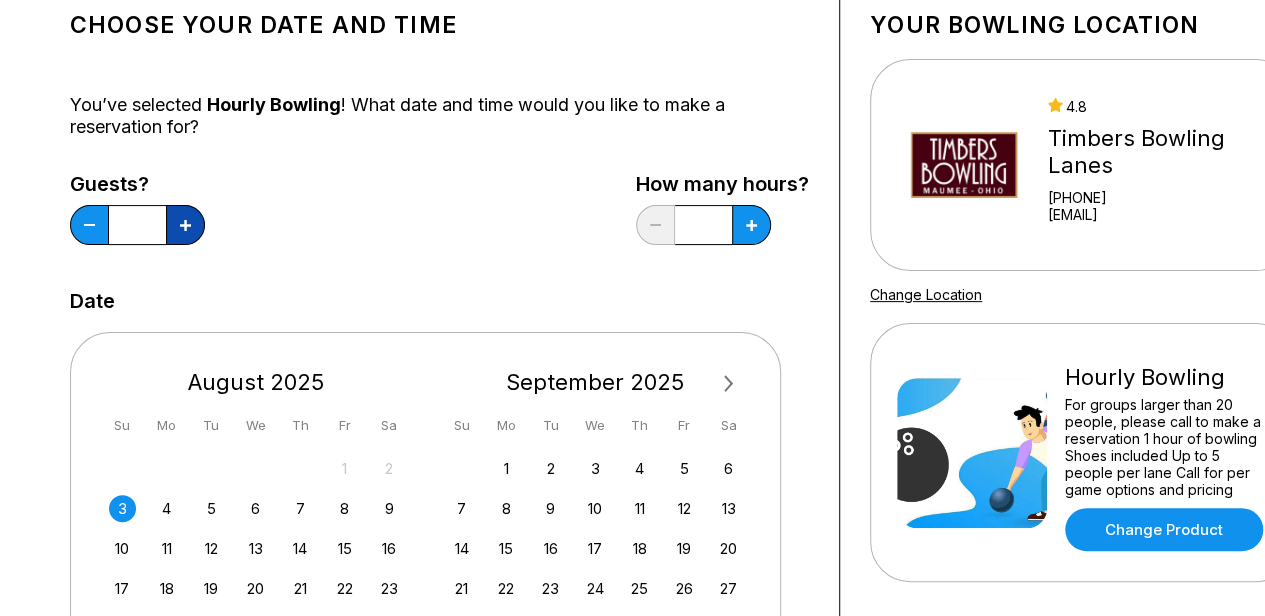 scroll, scrollTop: 148, scrollLeft: 0, axis: vertical 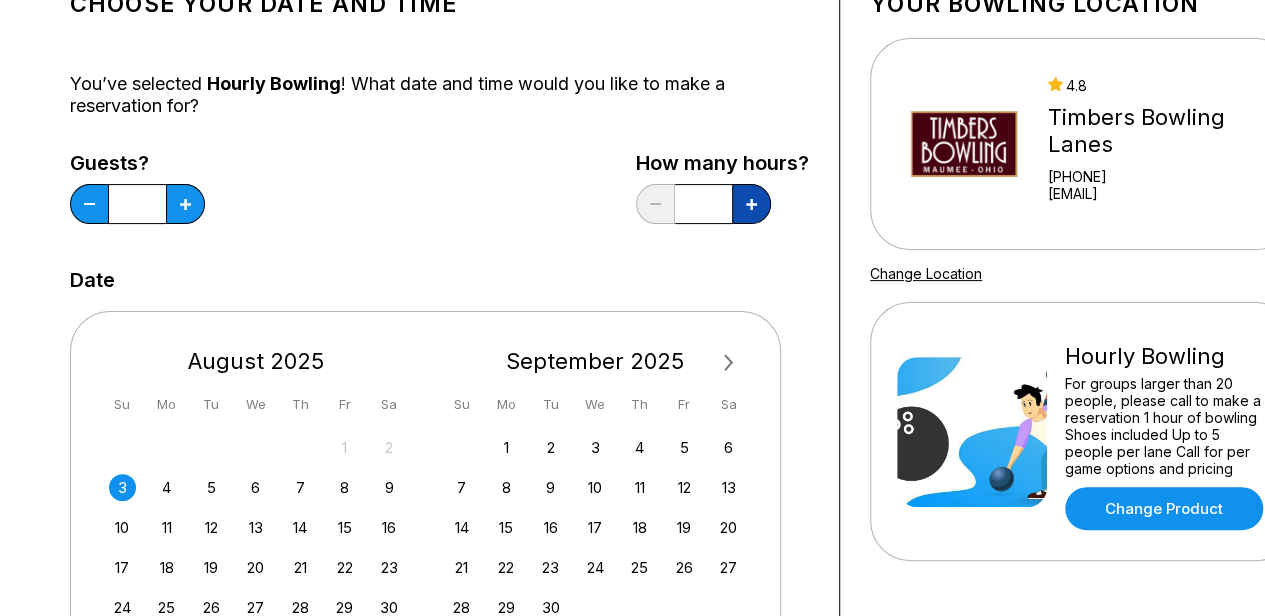 click 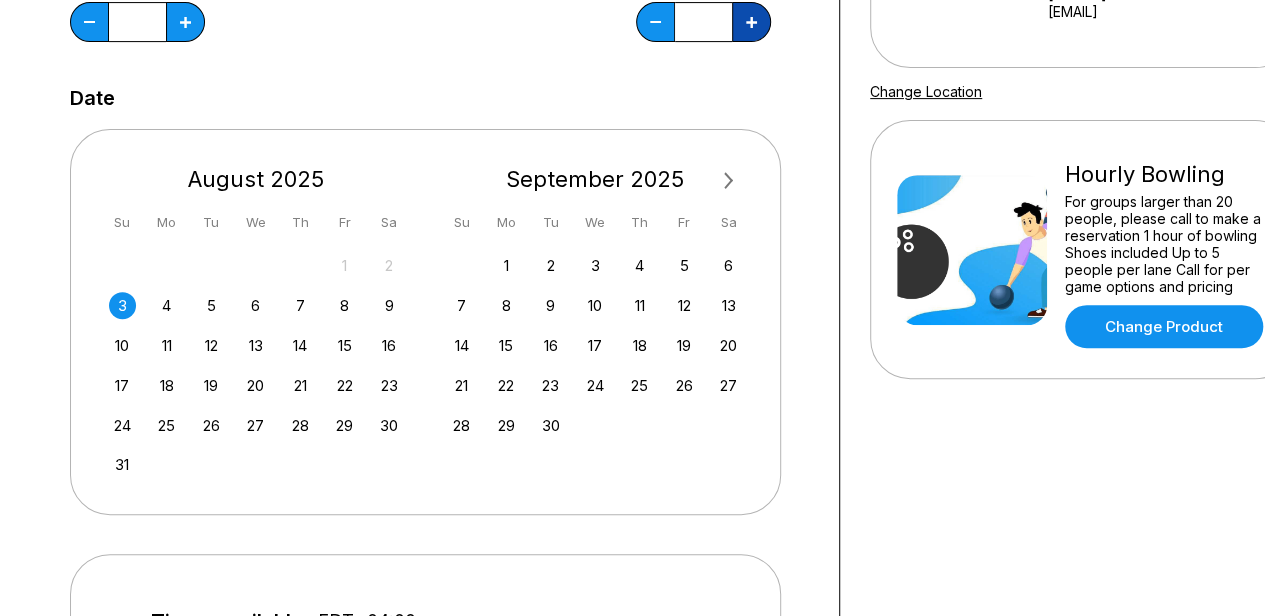 scroll, scrollTop: 335, scrollLeft: 0, axis: vertical 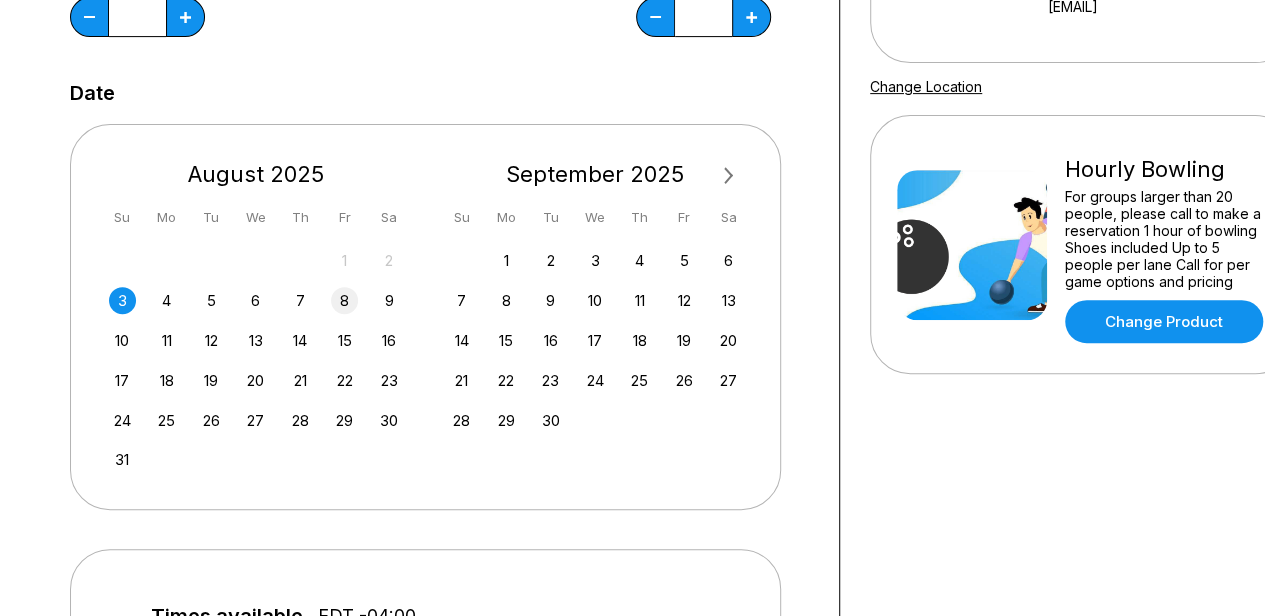 click on "8" at bounding box center [344, 300] 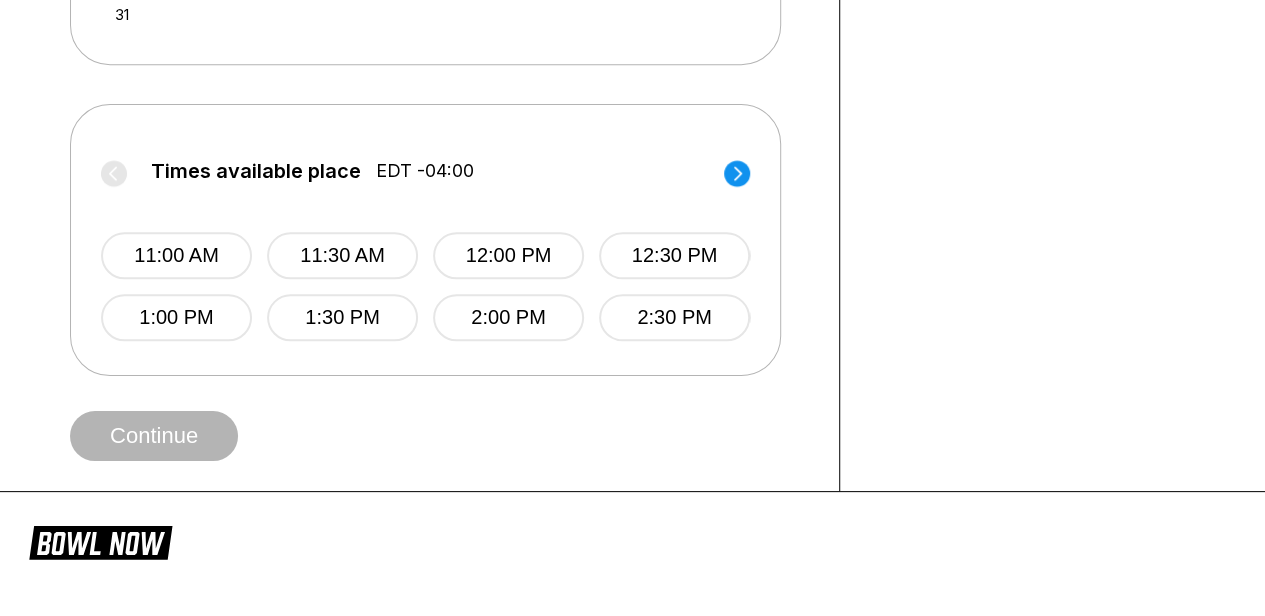 scroll, scrollTop: 782, scrollLeft: 0, axis: vertical 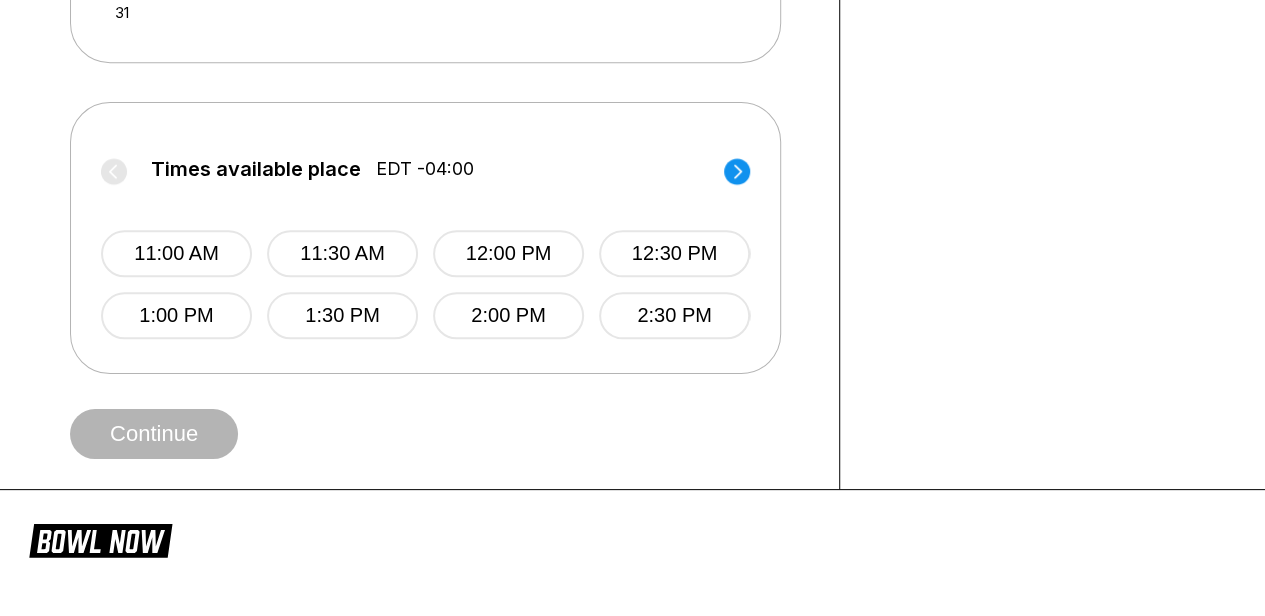click 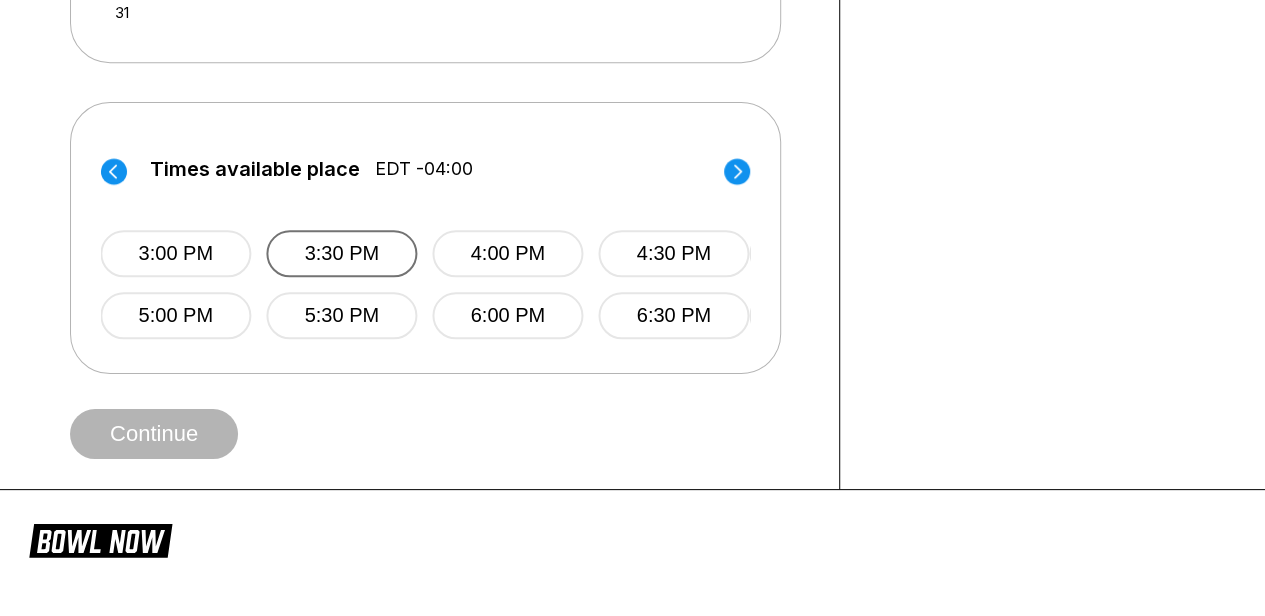 click on "3:30 PM" at bounding box center (341, 253) 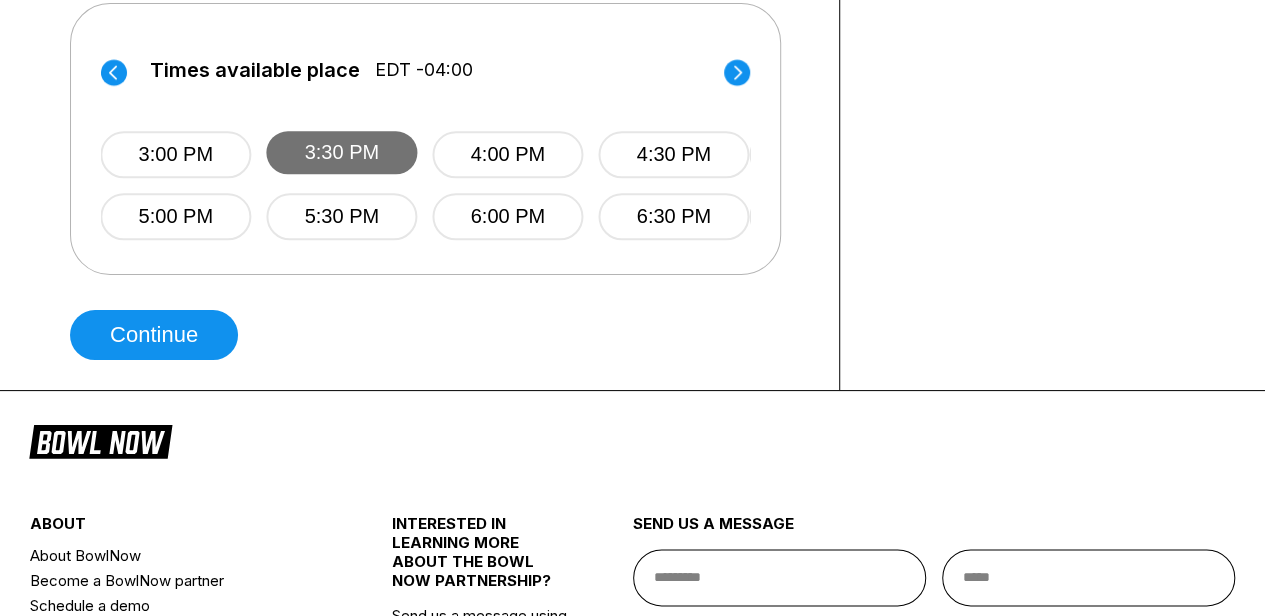 scroll, scrollTop: 891, scrollLeft: 0, axis: vertical 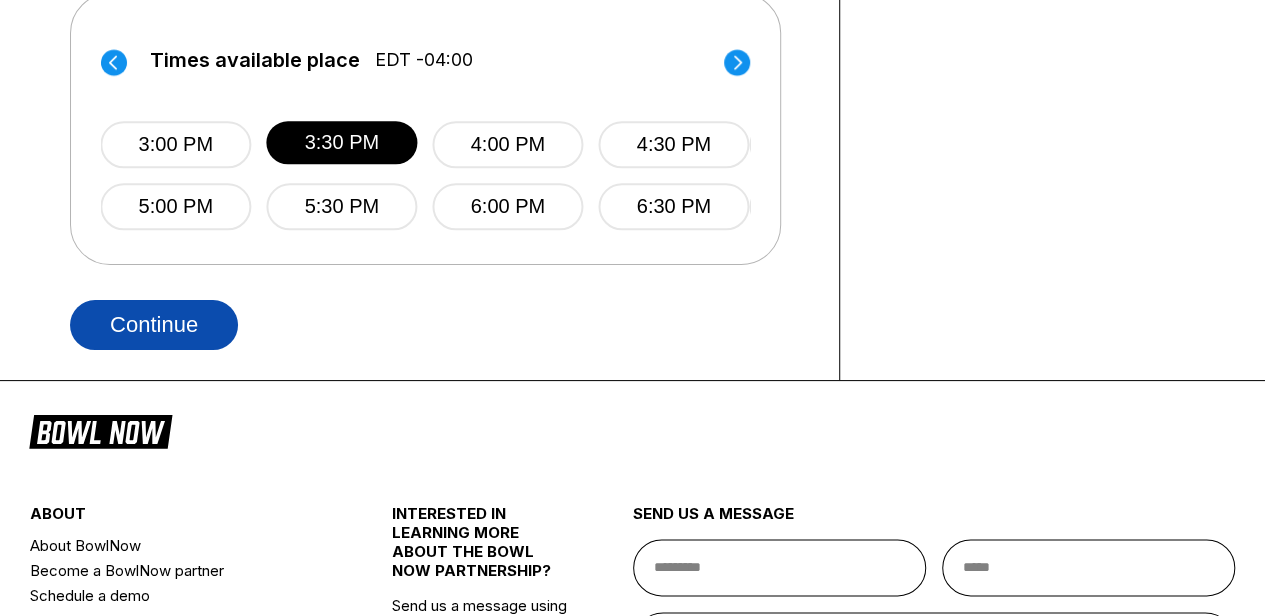 click on "Continue" at bounding box center [154, 325] 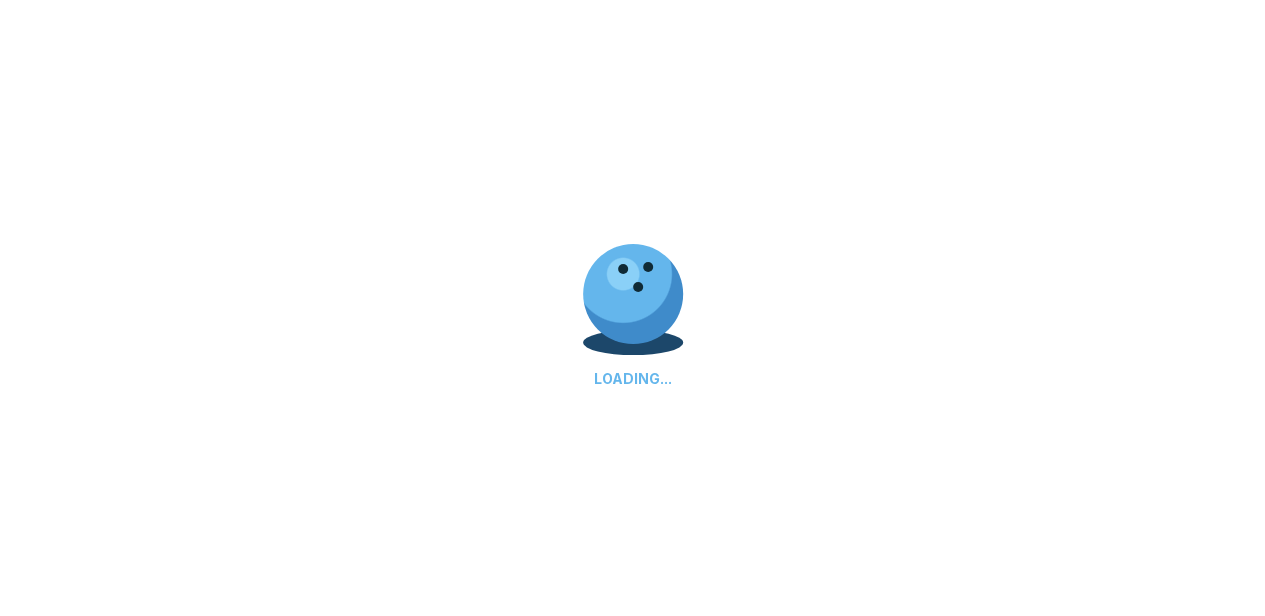 select on "**" 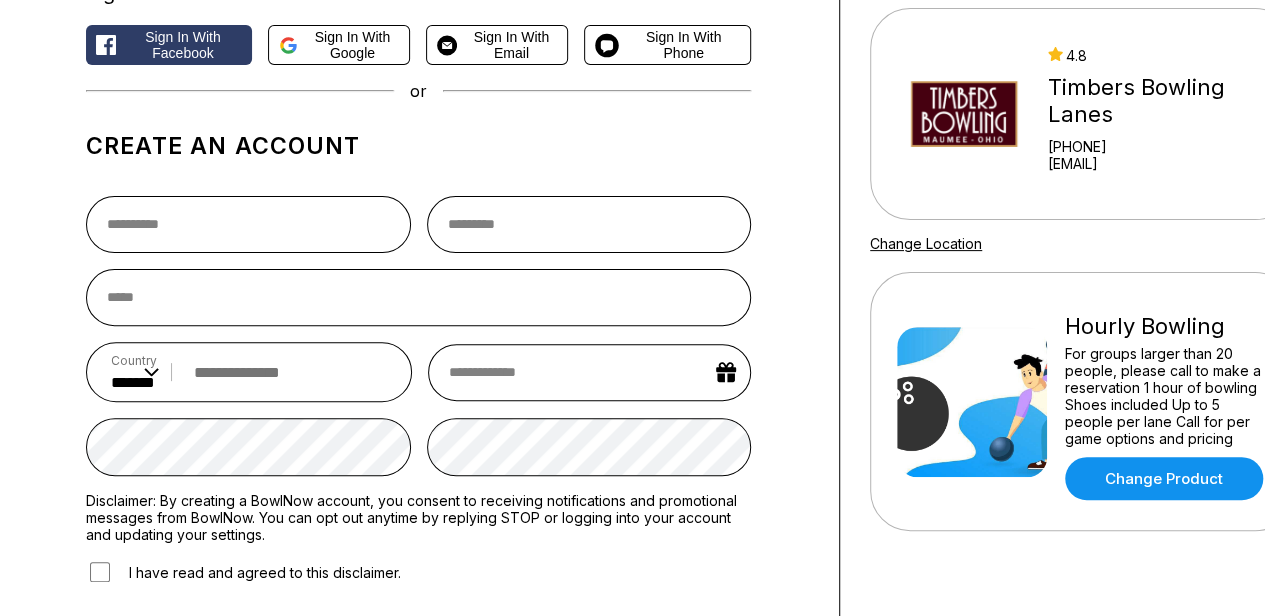 scroll, scrollTop: 202, scrollLeft: 0, axis: vertical 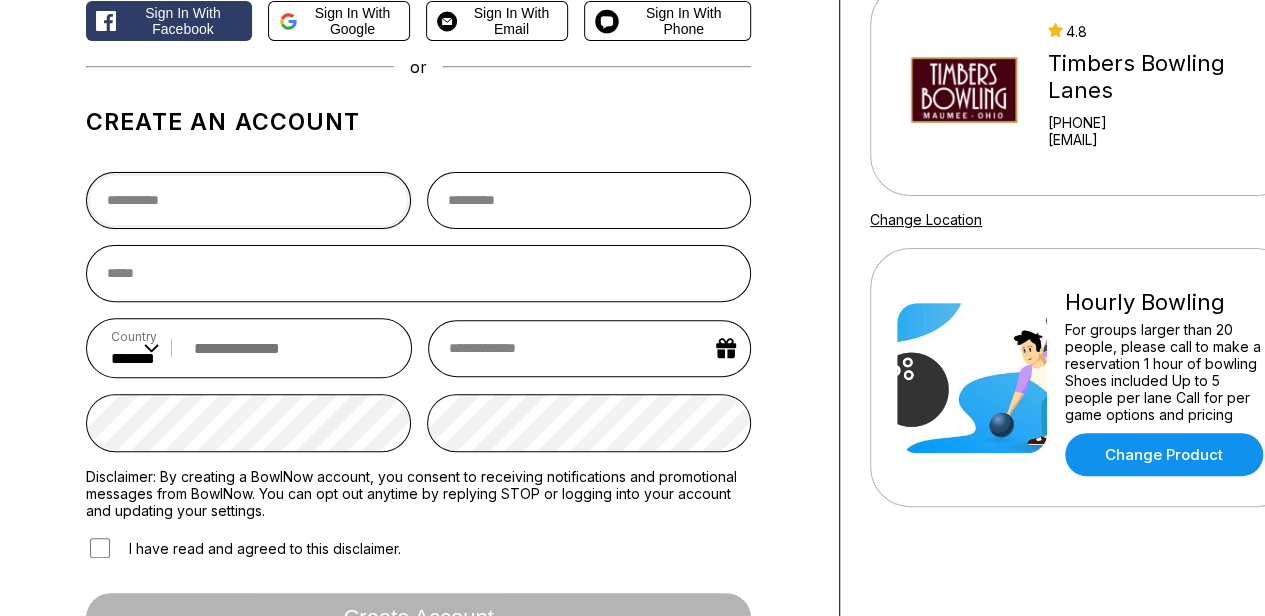 click at bounding box center (248, 200) 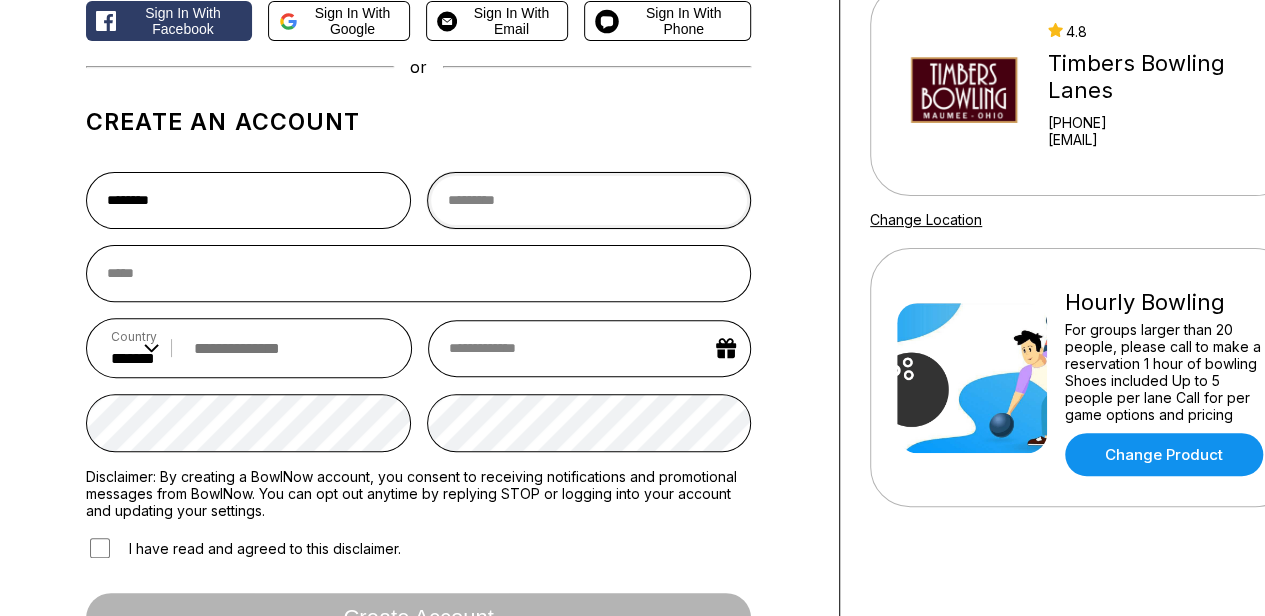 type on "********" 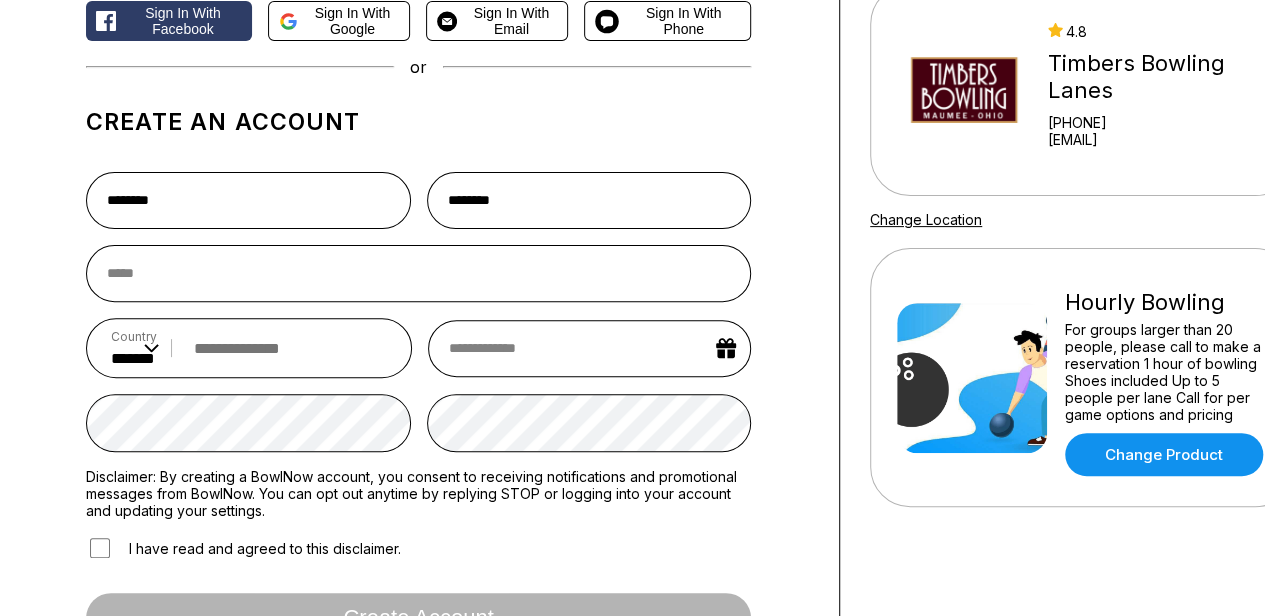 type on "**********" 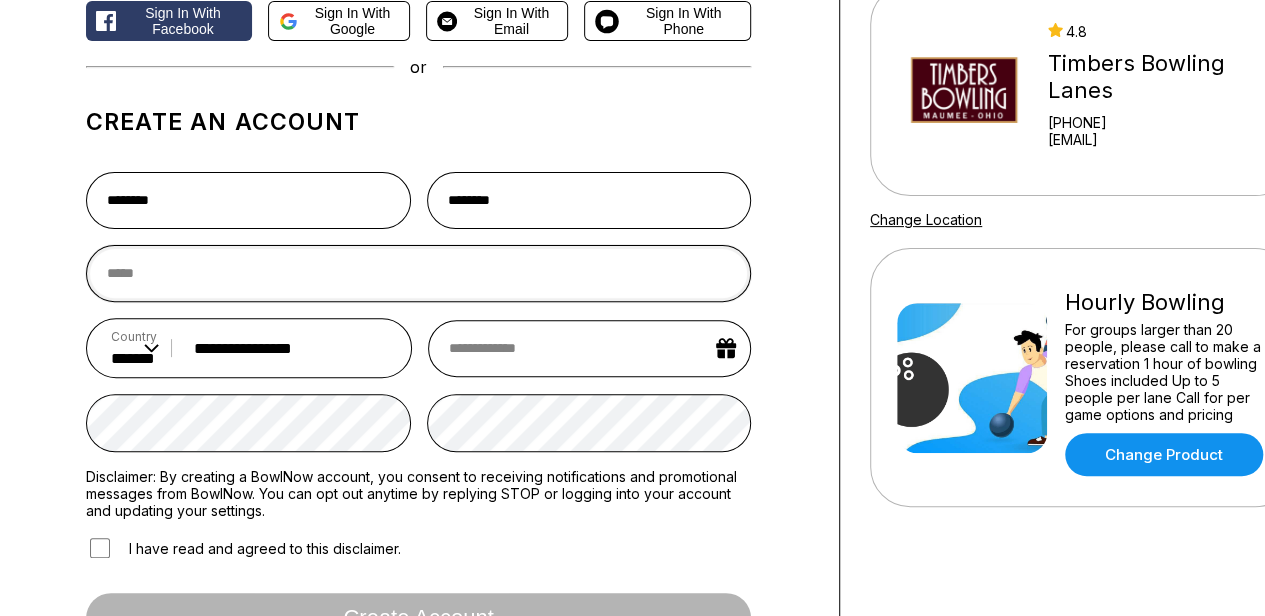 click at bounding box center (418, 273) 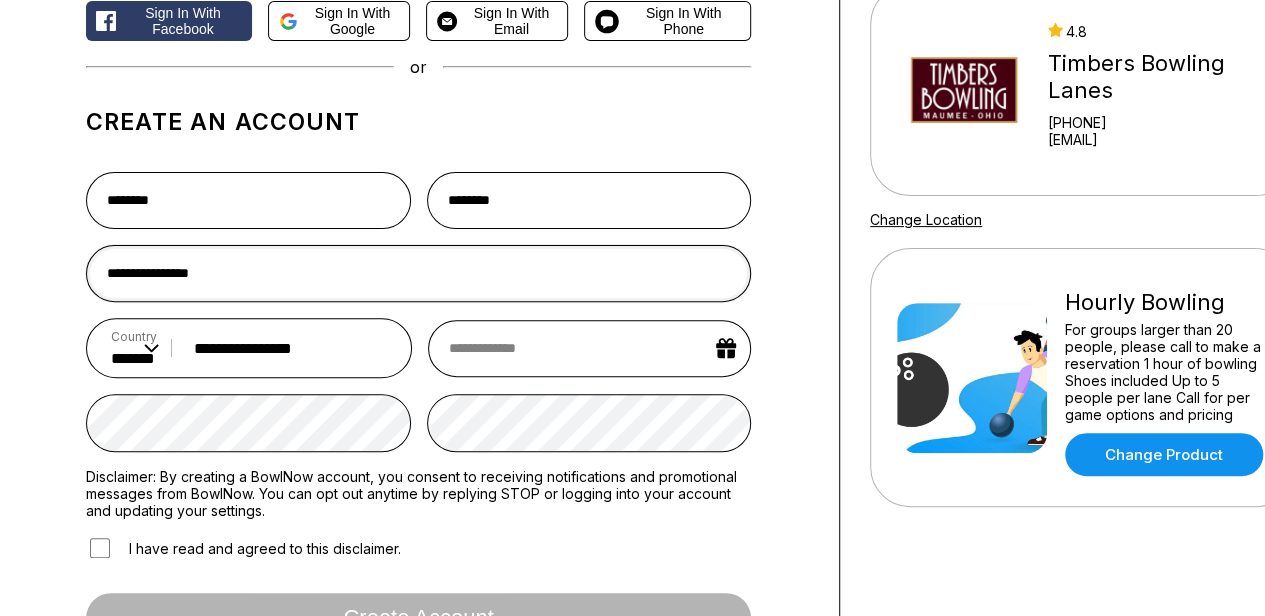 type on "**********" 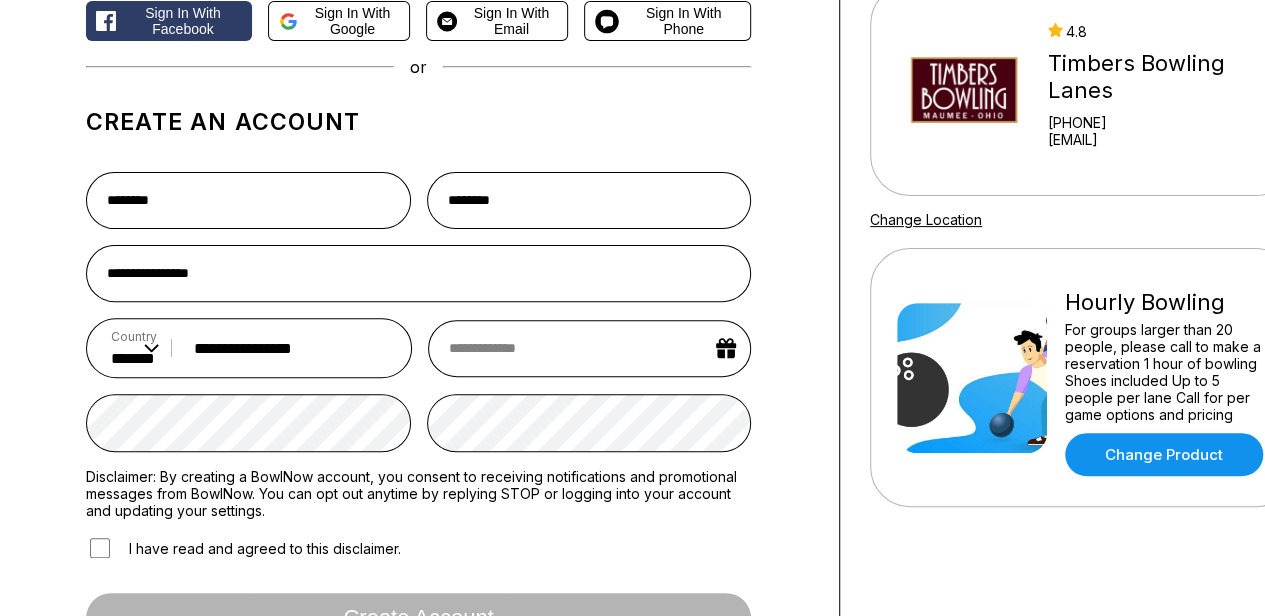 click at bounding box center (589, 348) 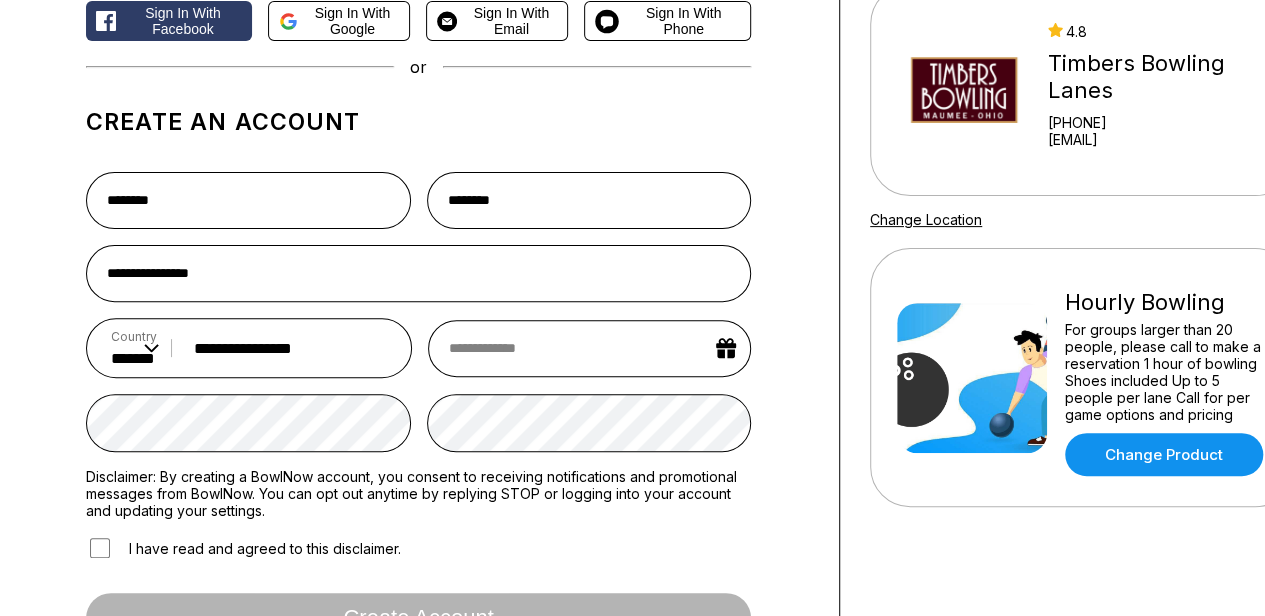 select on "*" 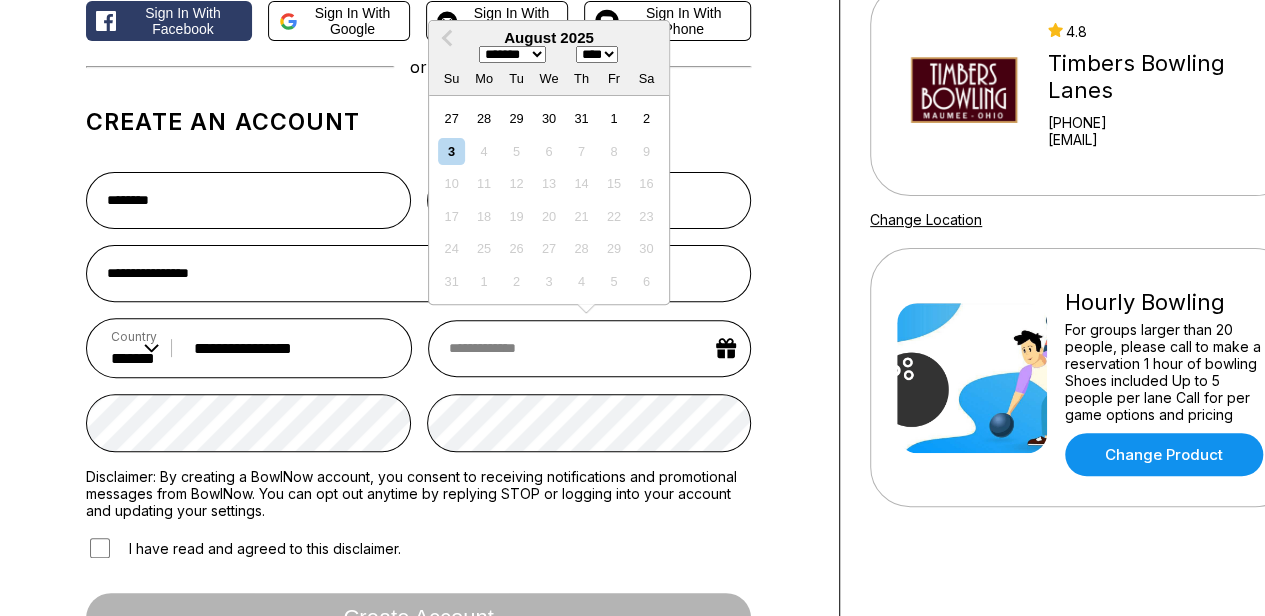click on "******* ******** ***** ***** *** **** **** ****** ********* ******* ******** ********" at bounding box center [512, 54] 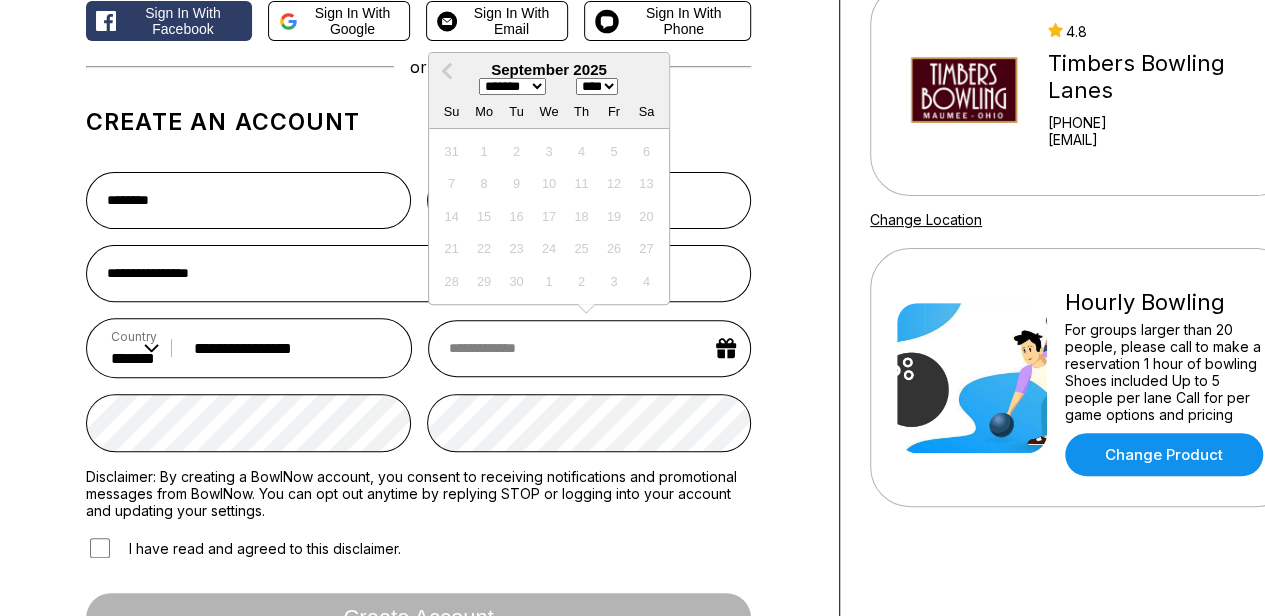 click on "29" at bounding box center [483, 281] 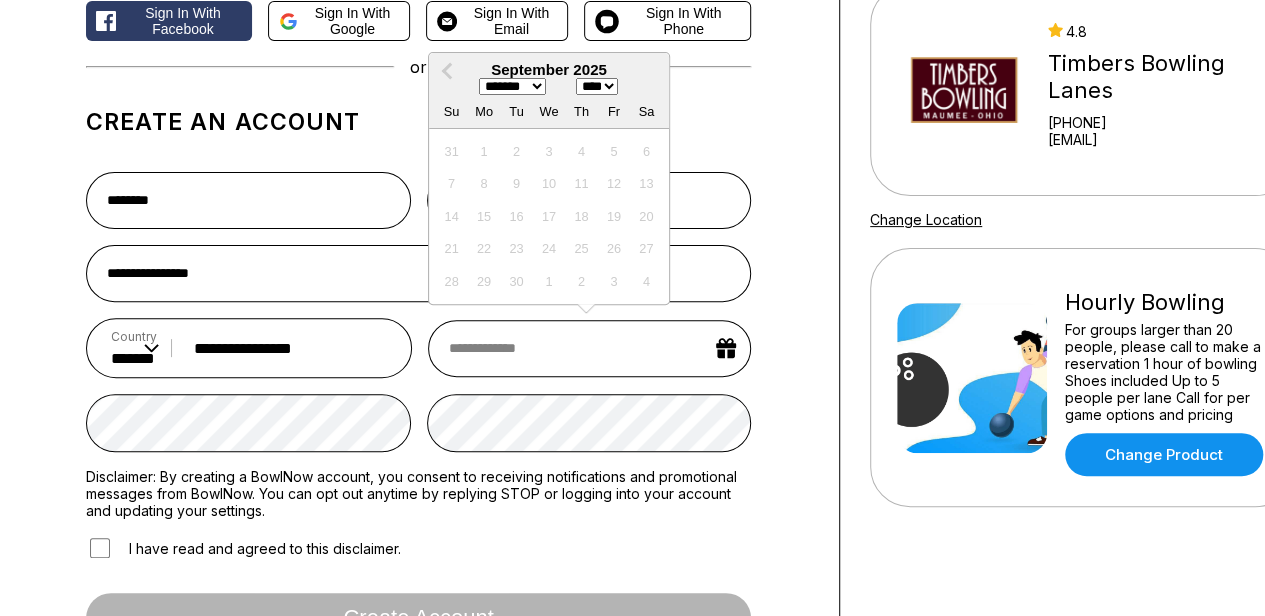 click on "**** **** **** **** **** **** **** **** **** **** **** **** **** **** **** **** **** **** **** **** **** **** **** **** **** **** **** **** **** **** **** **** **** **** **** **** **** **** **** **** **** **** **** **** **** **** **** **** **** **** **** **** **** **** **** **** **** **** **** **** **** **** **** **** **** **** **** **** **** **** **** **** **** **** **** **** **** **** **** **** **** **** **** **** **** **** **** **** **** **** **** **** **** **** **** **** **** **** **** **** **** **** **** **** **** **** **** **** **** **** **** **** **** **** **** **** **** **** **** **** **** **** **** **** **** ****" at bounding box center [597, 86] 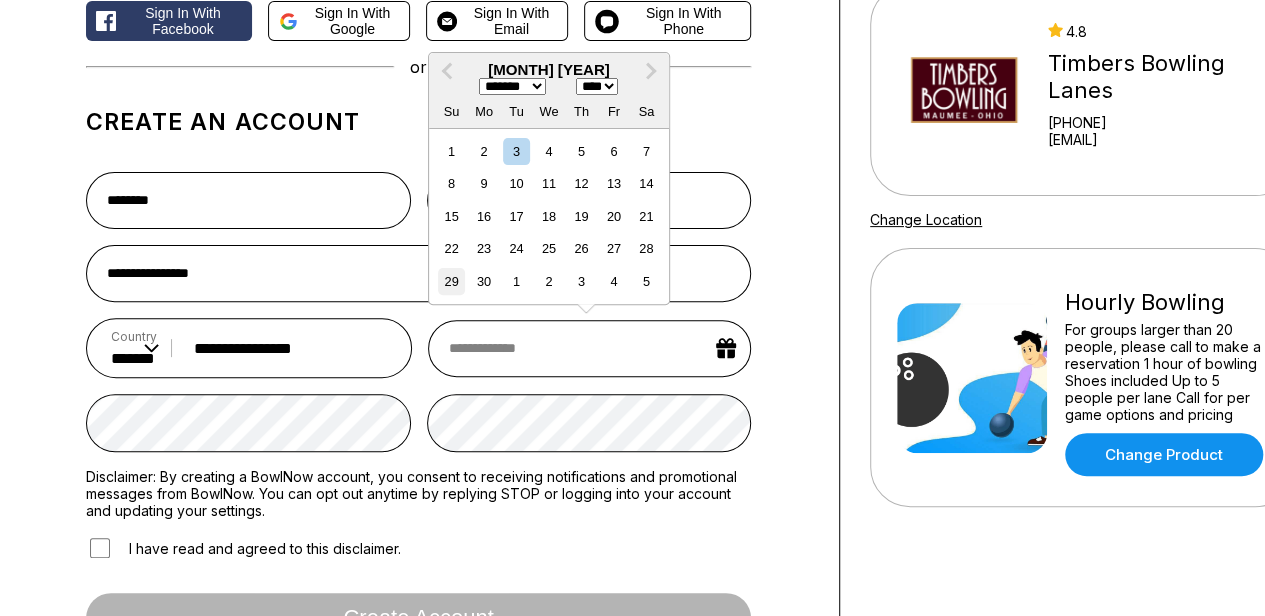 click on "29" at bounding box center (451, 281) 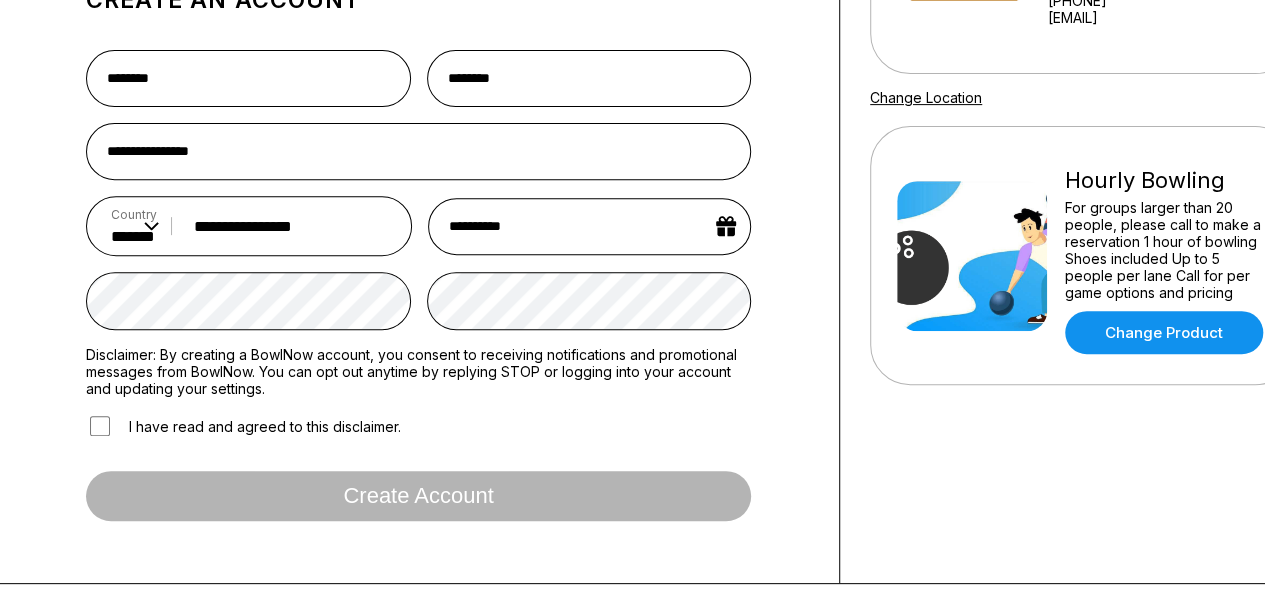 scroll, scrollTop: 333, scrollLeft: 0, axis: vertical 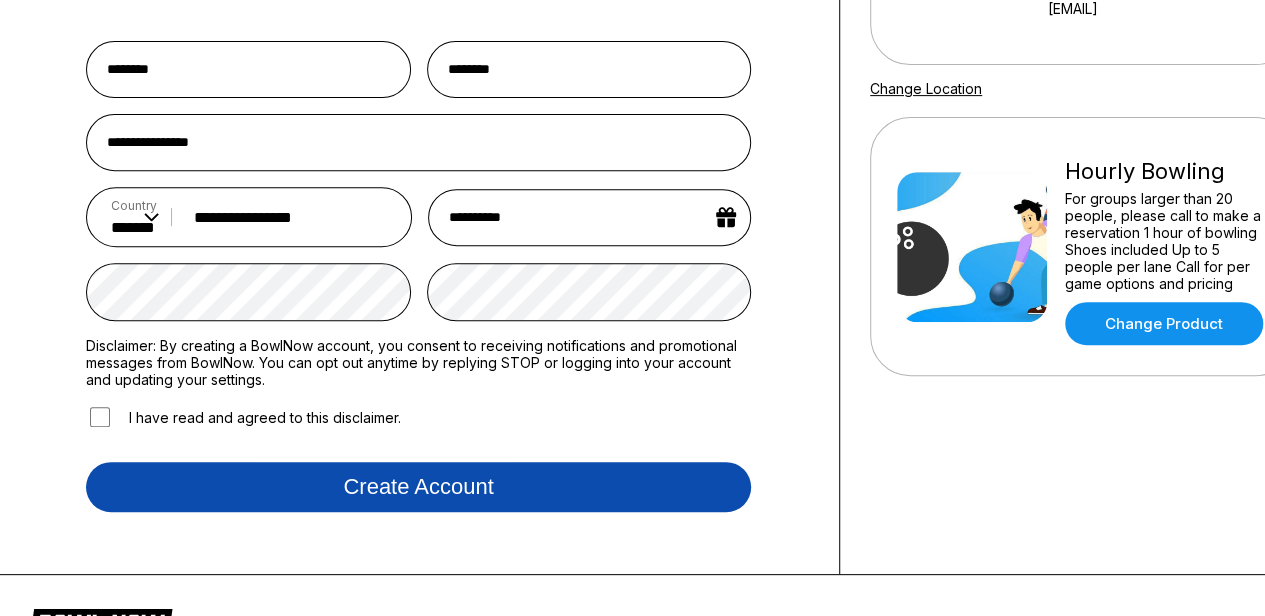 click on "Create account" at bounding box center (418, 487) 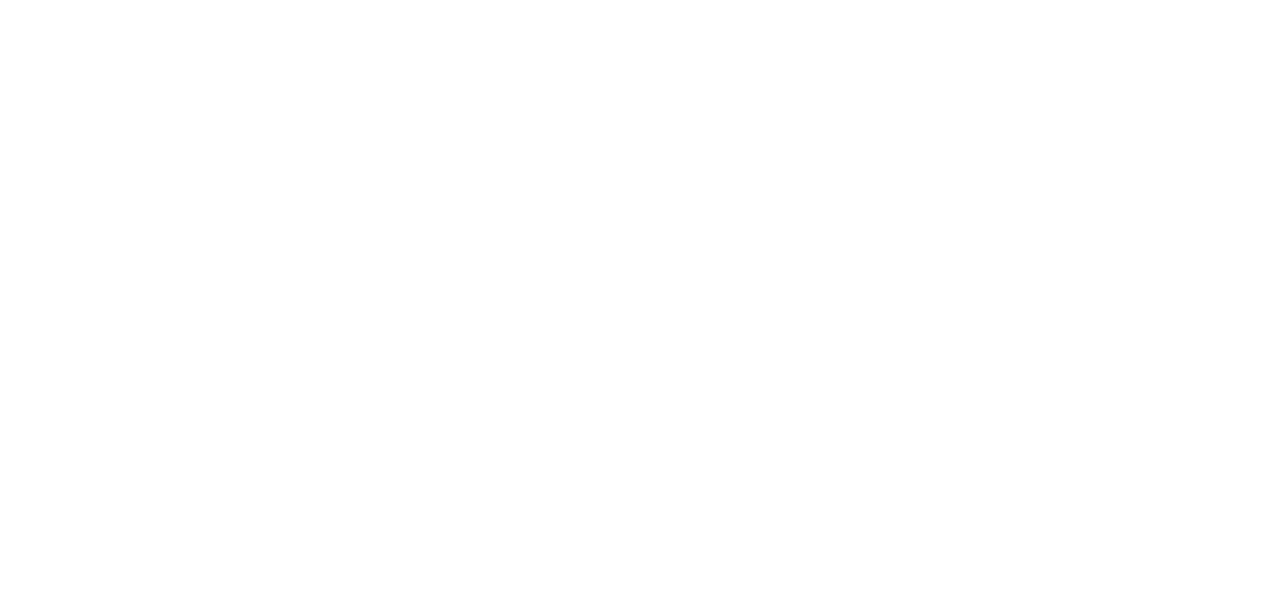 scroll, scrollTop: 0, scrollLeft: 0, axis: both 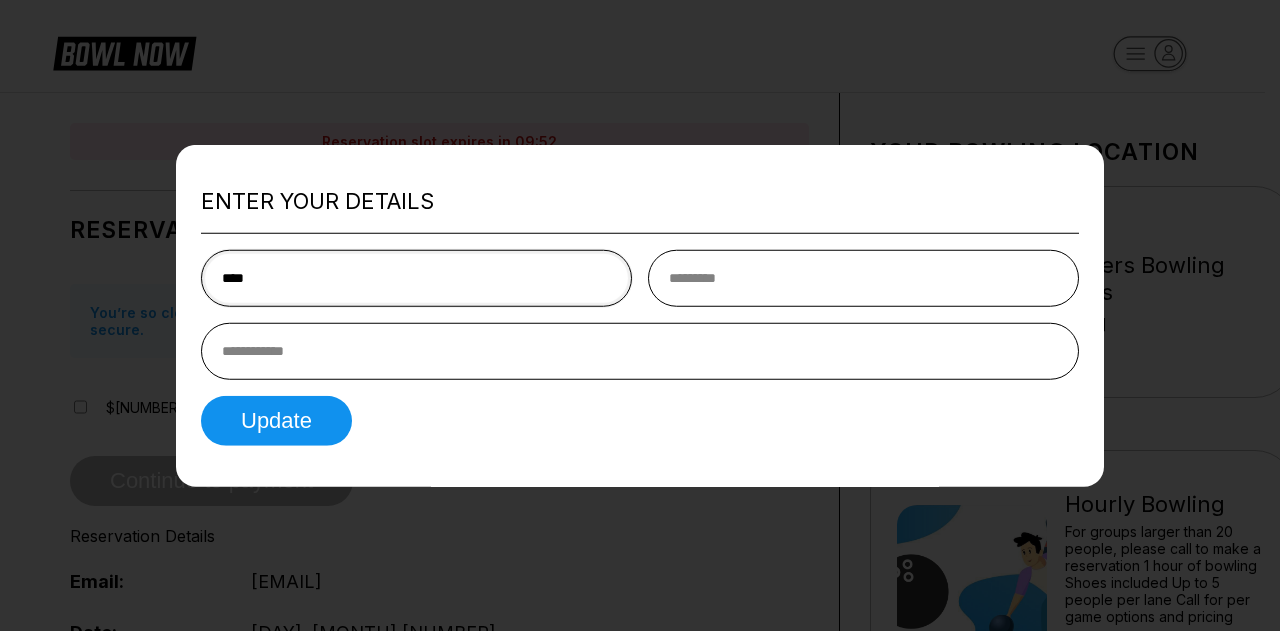 type on "********" 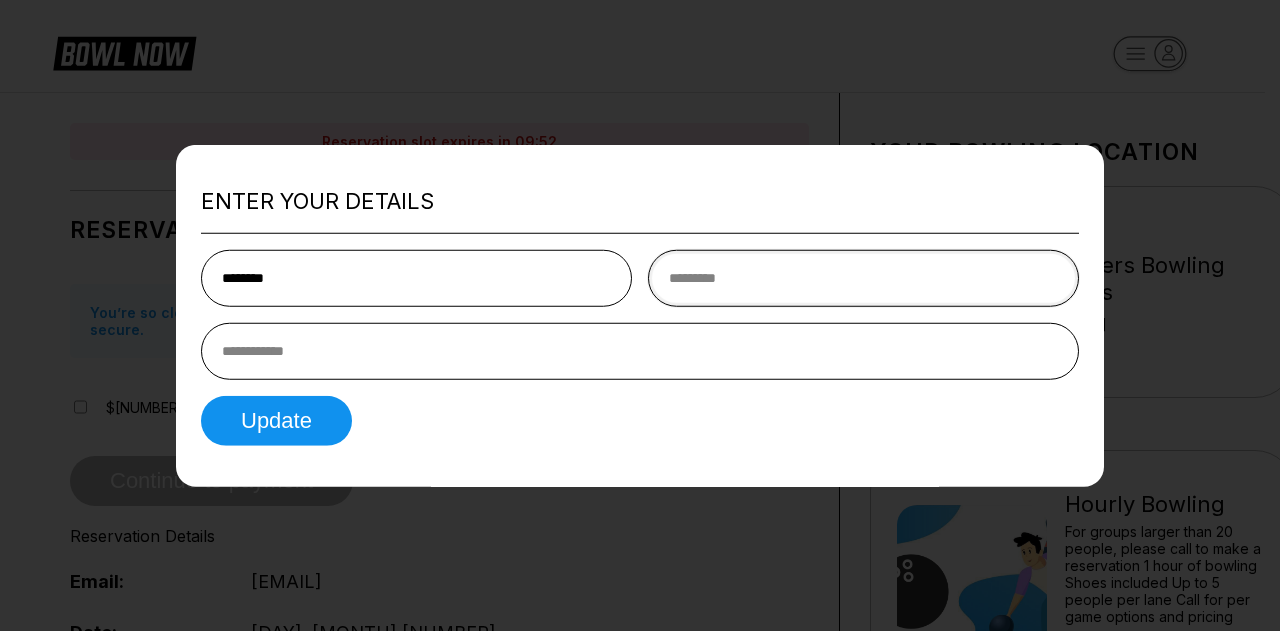 type on "********" 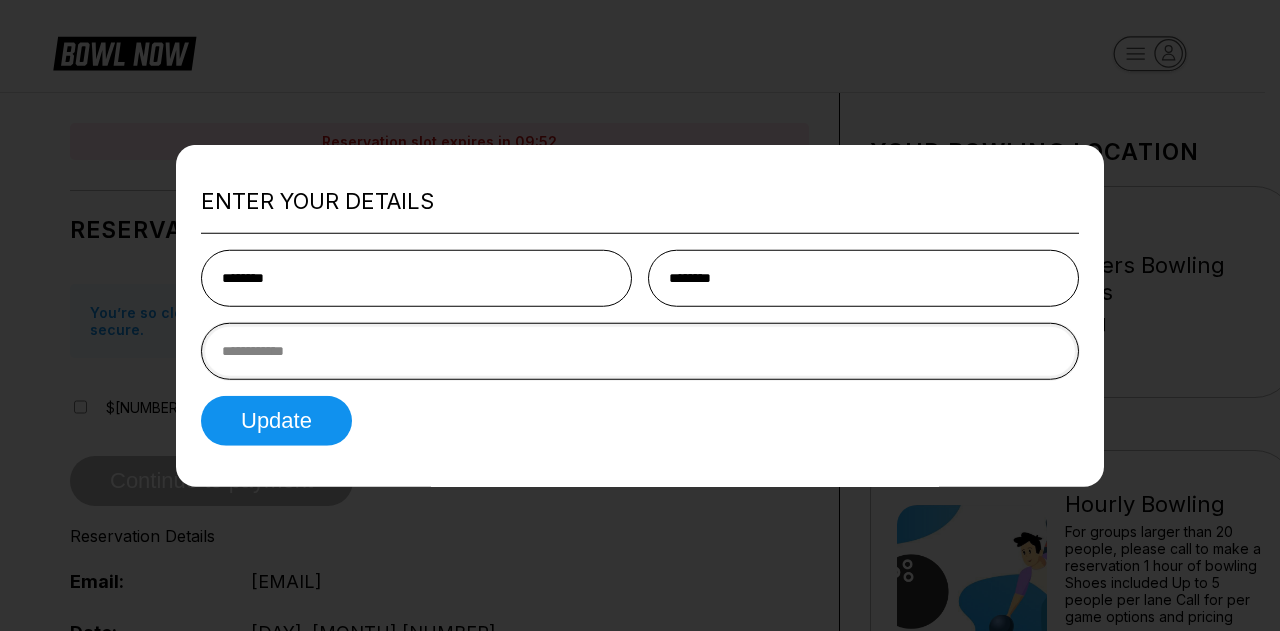 type on "**********" 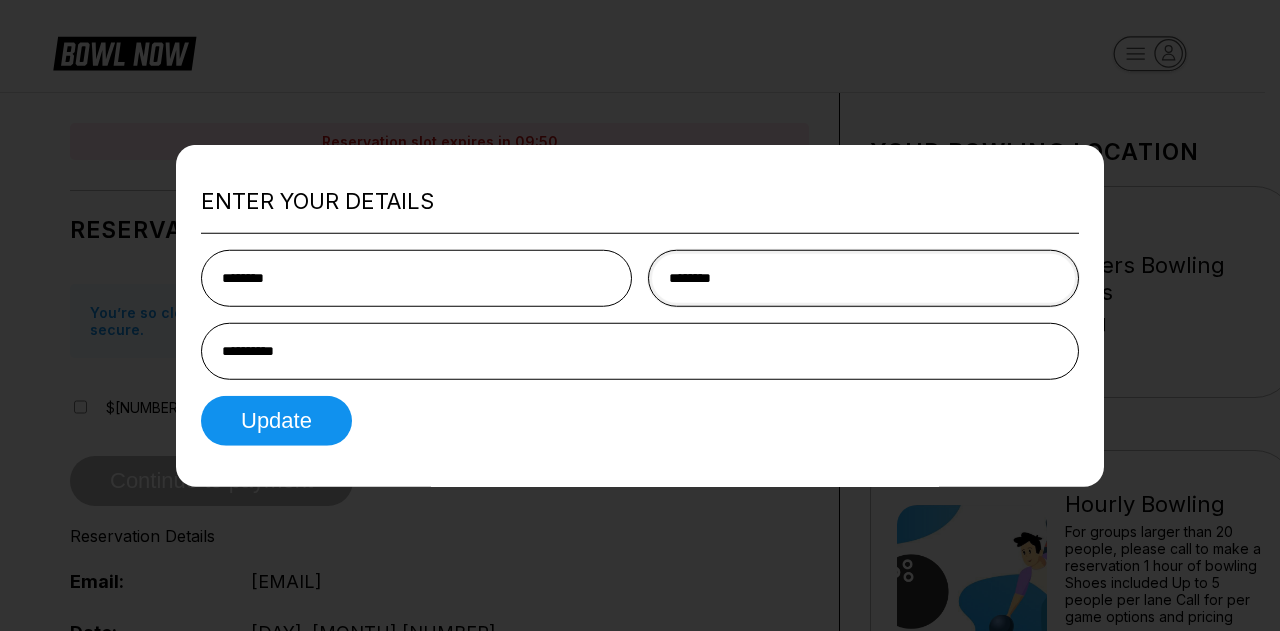 click on "********" at bounding box center (863, 278) 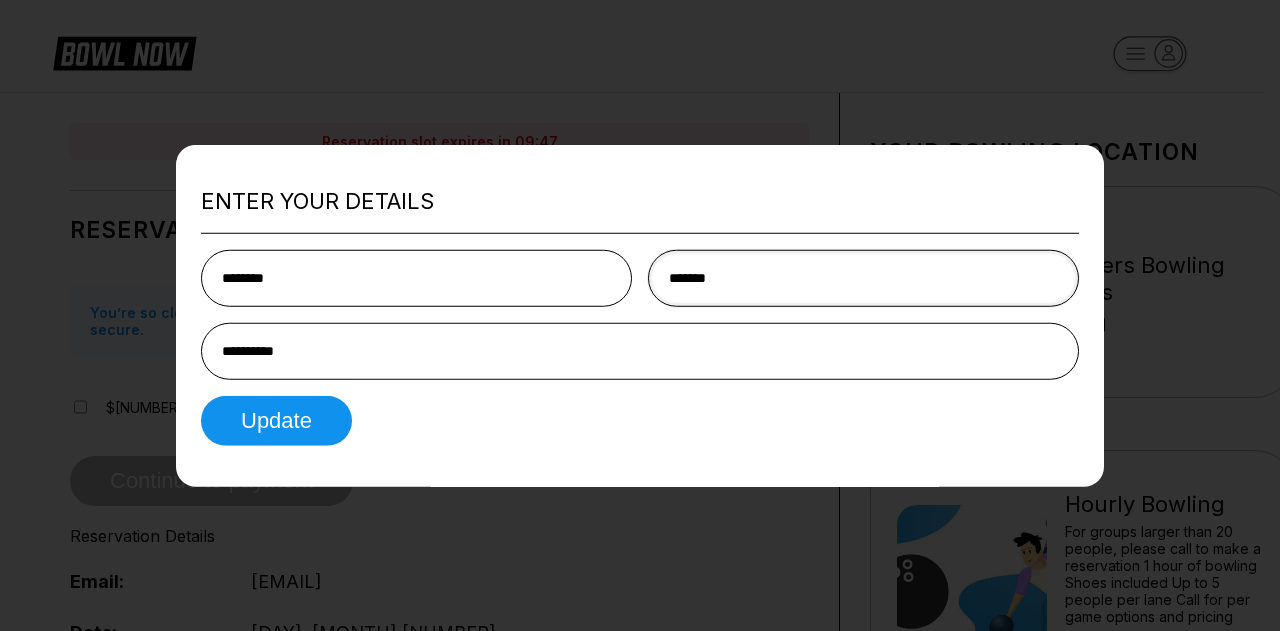 click on "******" at bounding box center (863, 278) 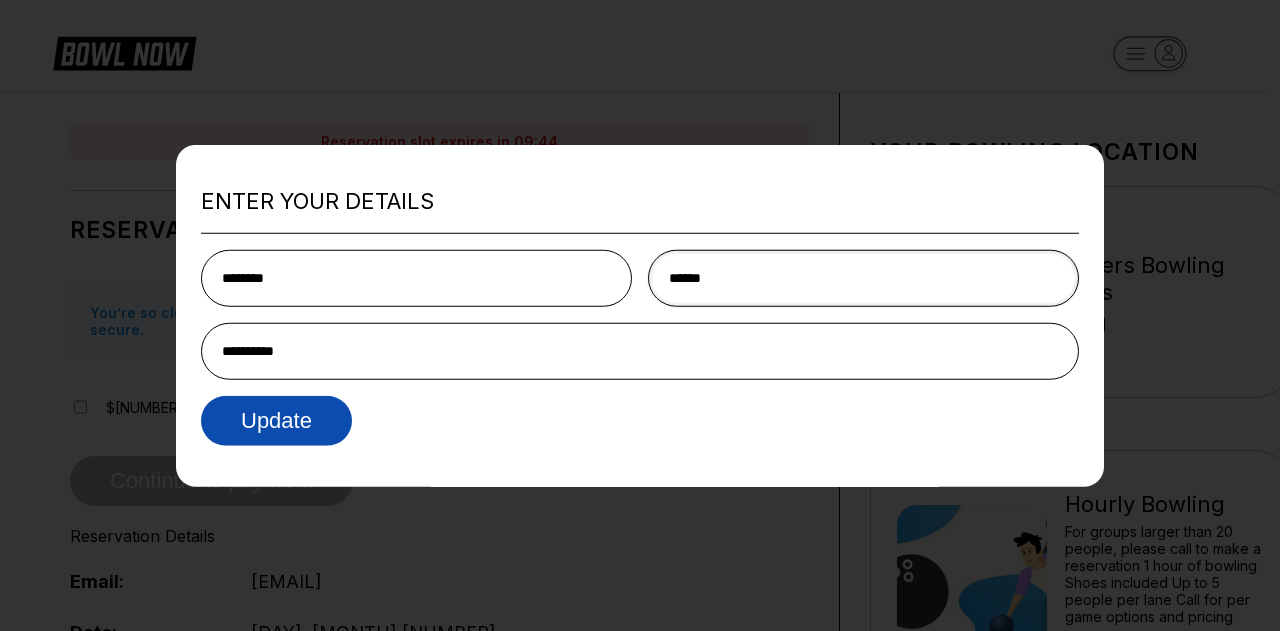 type on "******" 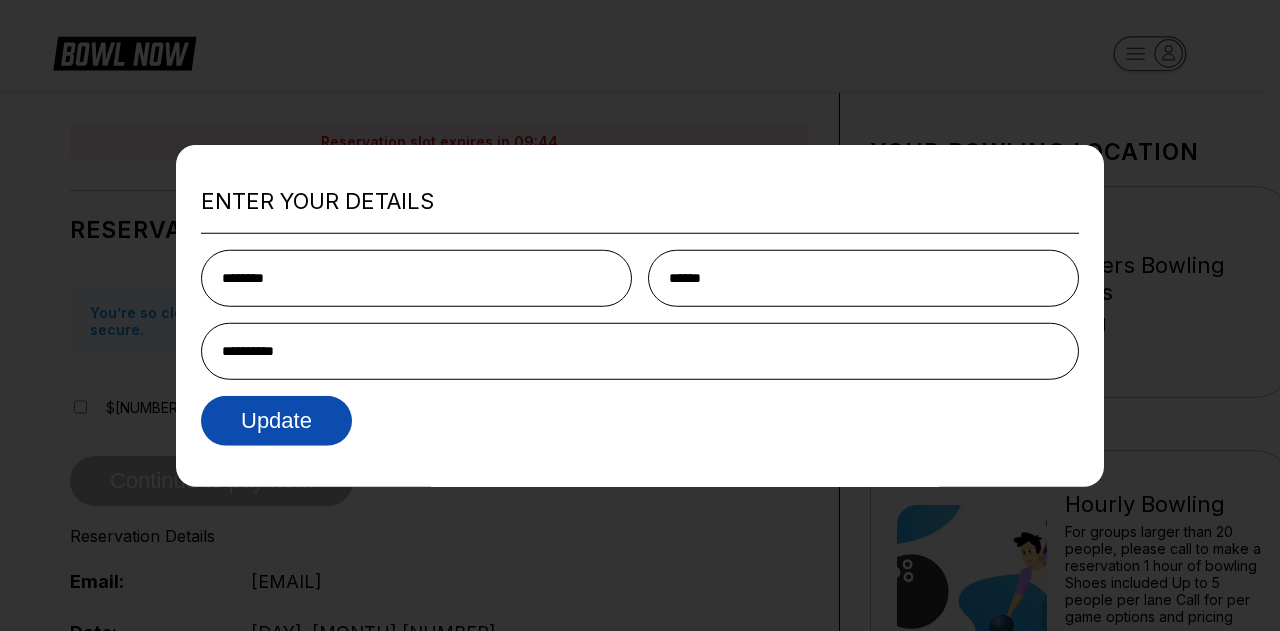 click on "Update" at bounding box center (276, 421) 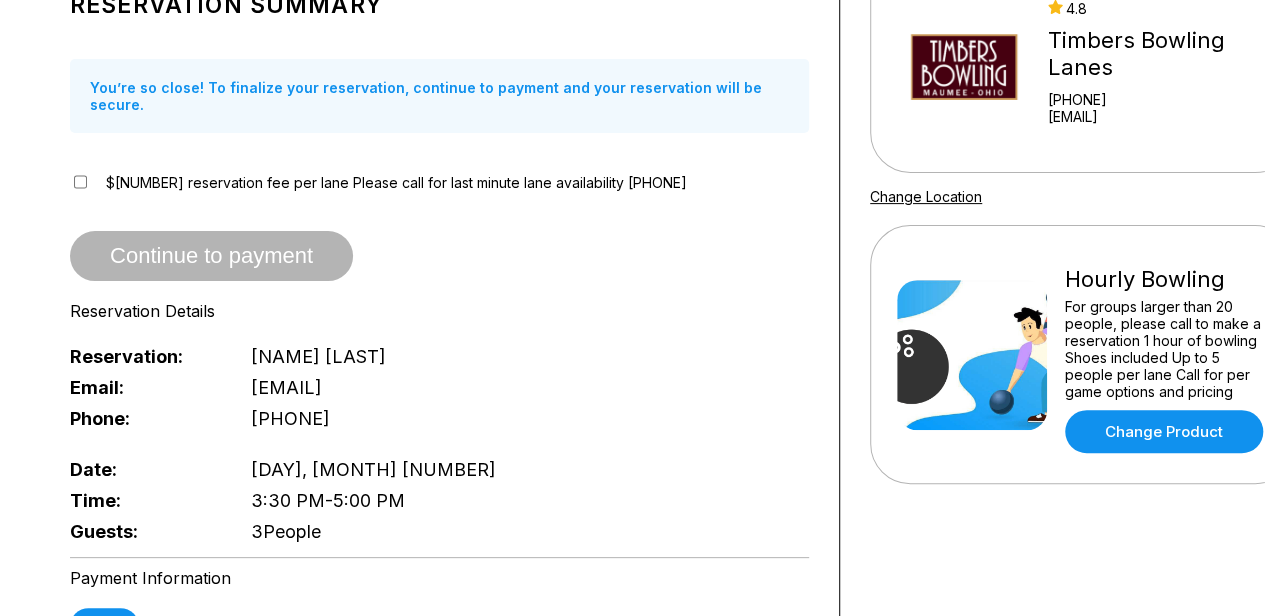 scroll, scrollTop: 230, scrollLeft: 0, axis: vertical 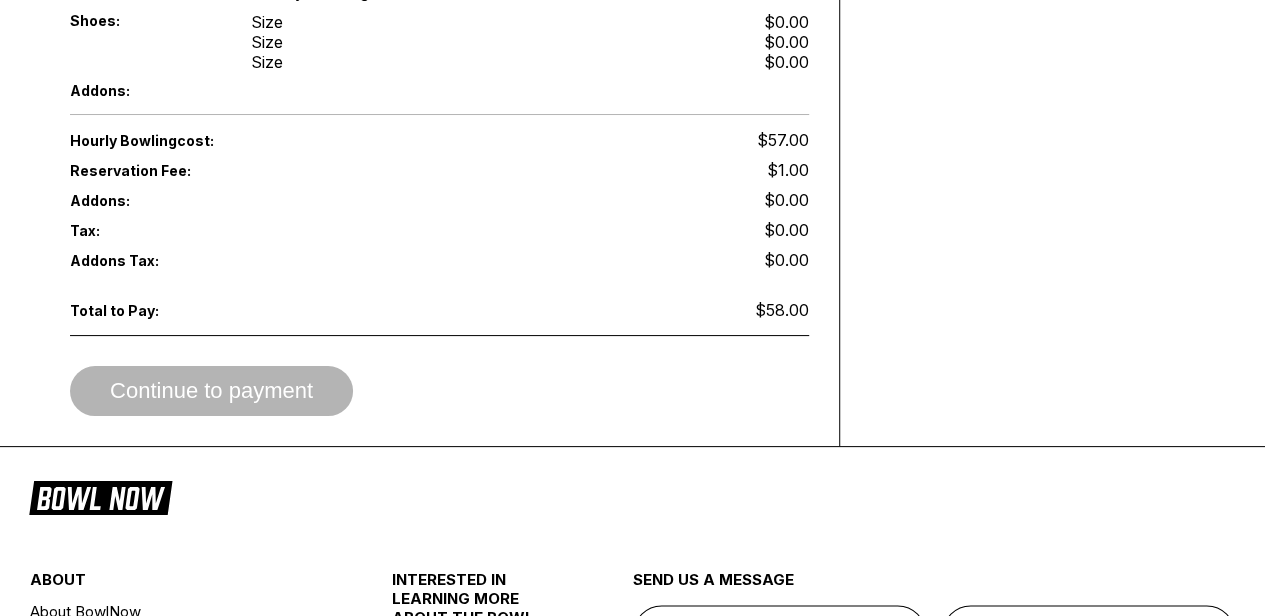 click on "Continue to payment" at bounding box center (439, 391) 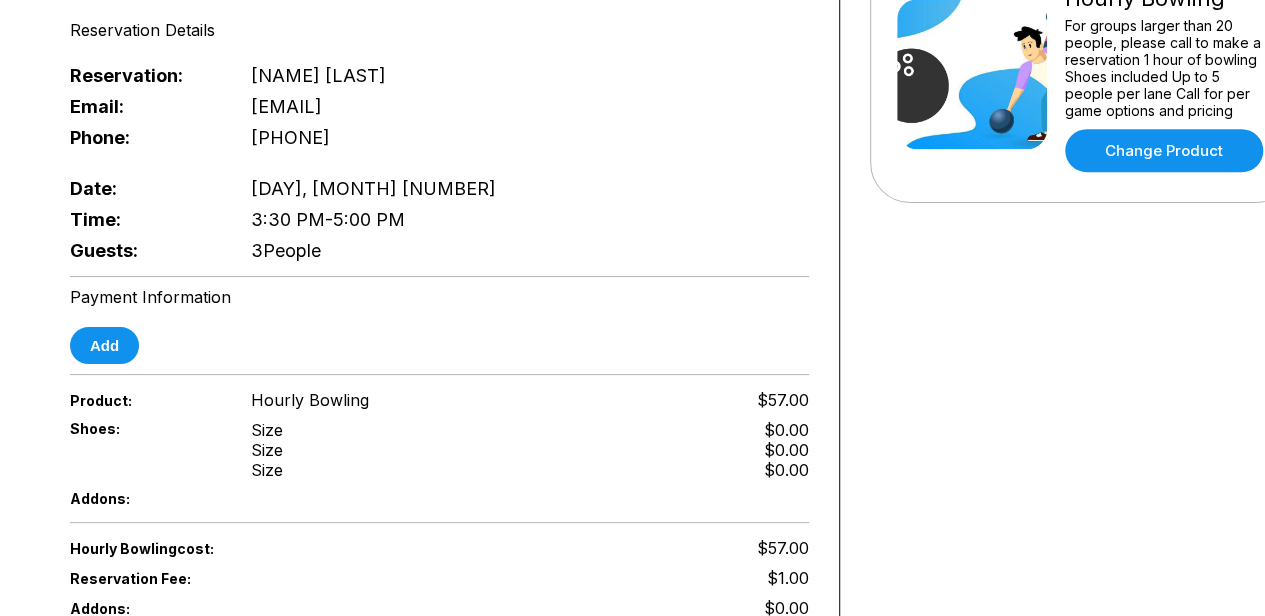 scroll, scrollTop: 514, scrollLeft: 0, axis: vertical 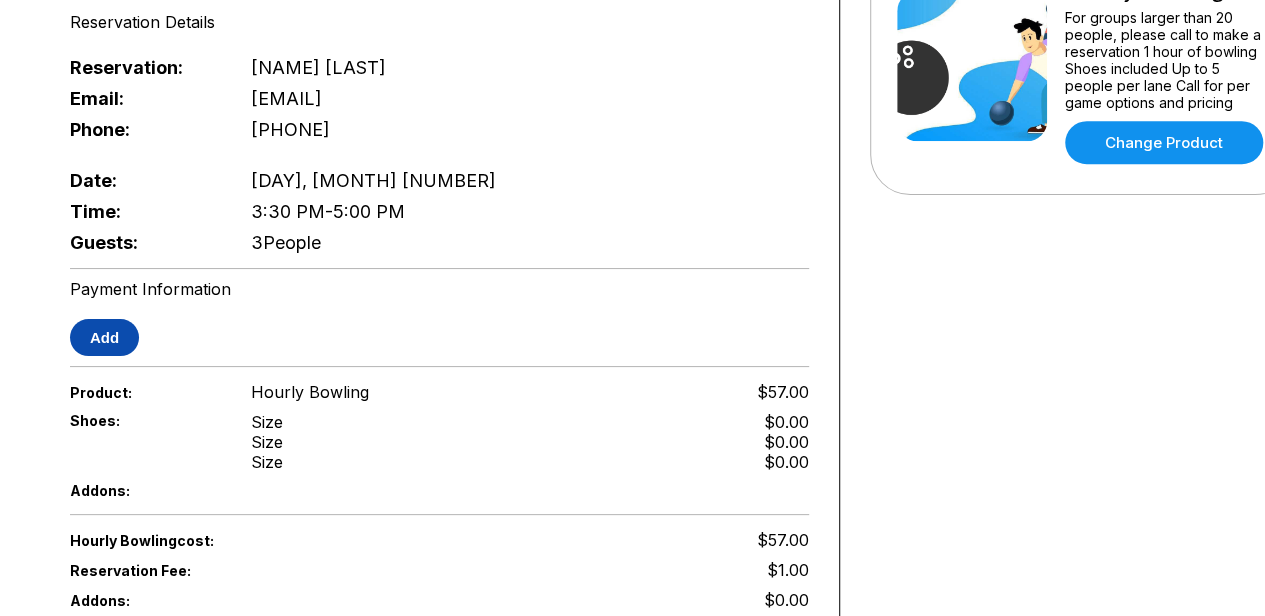 click on "Add" at bounding box center (104, 337) 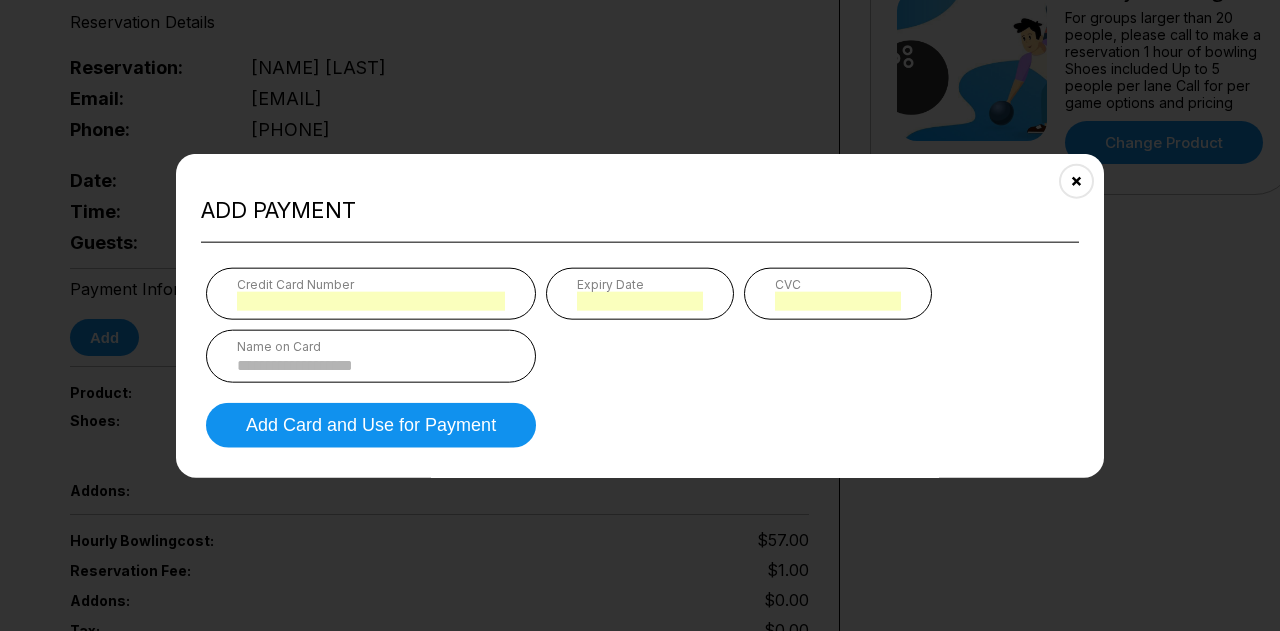 click at bounding box center (371, 365) 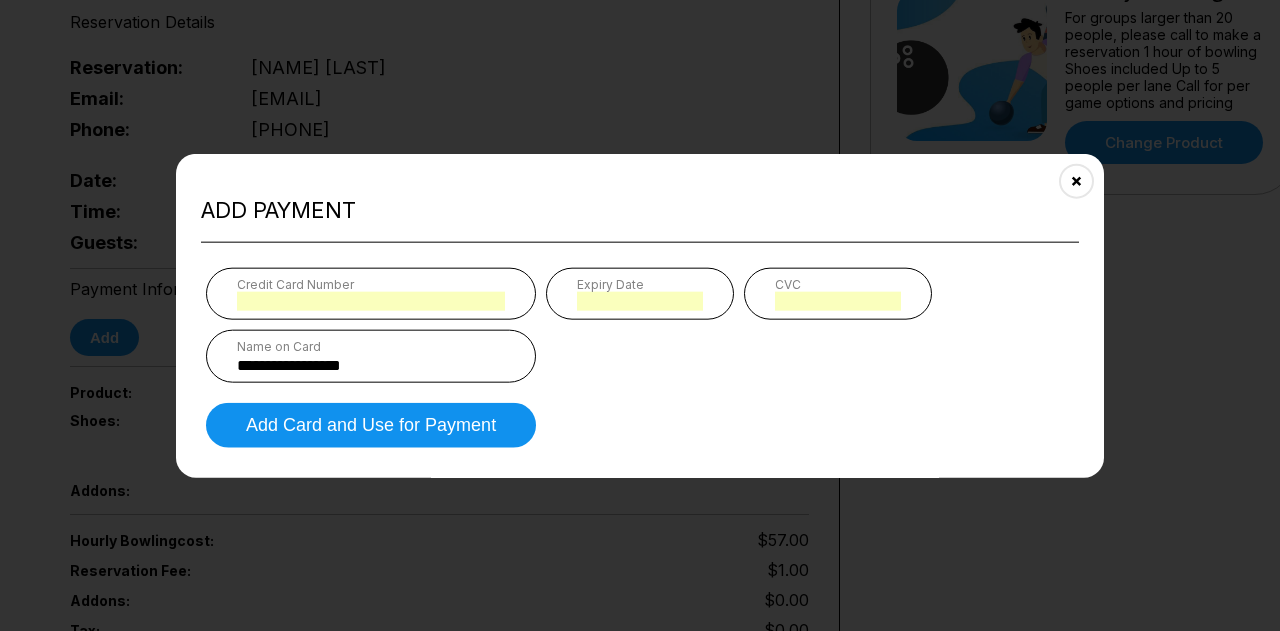 type on "*" 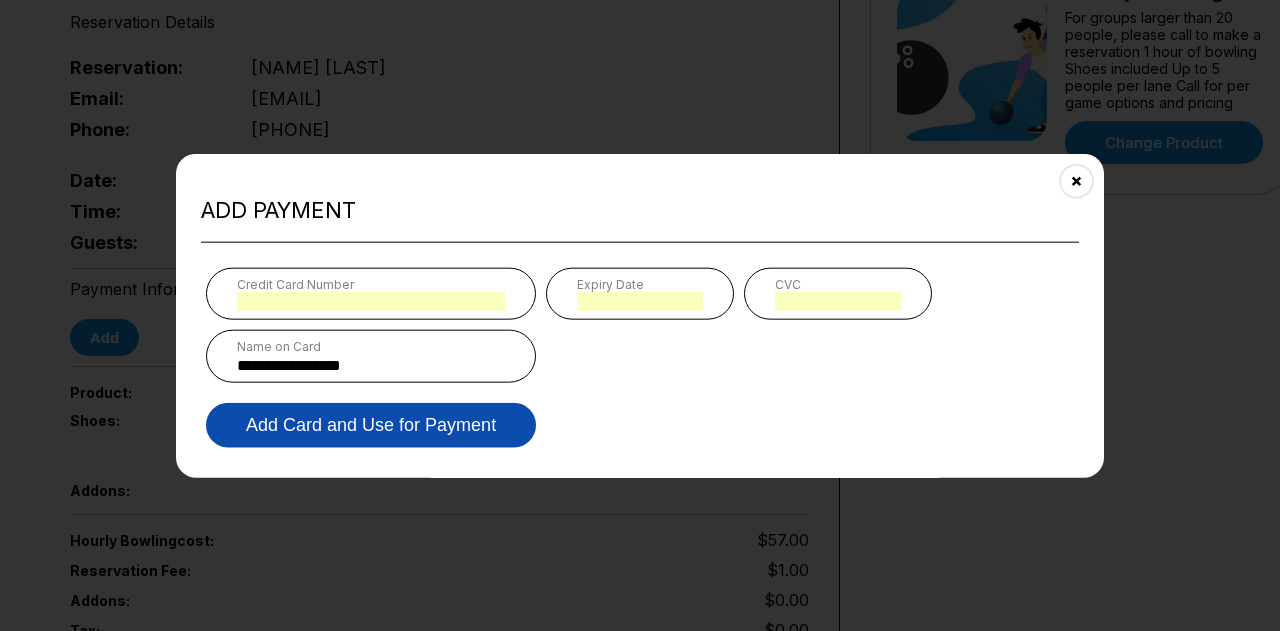 click on "Add Card and Use for Payment" at bounding box center [371, 425] 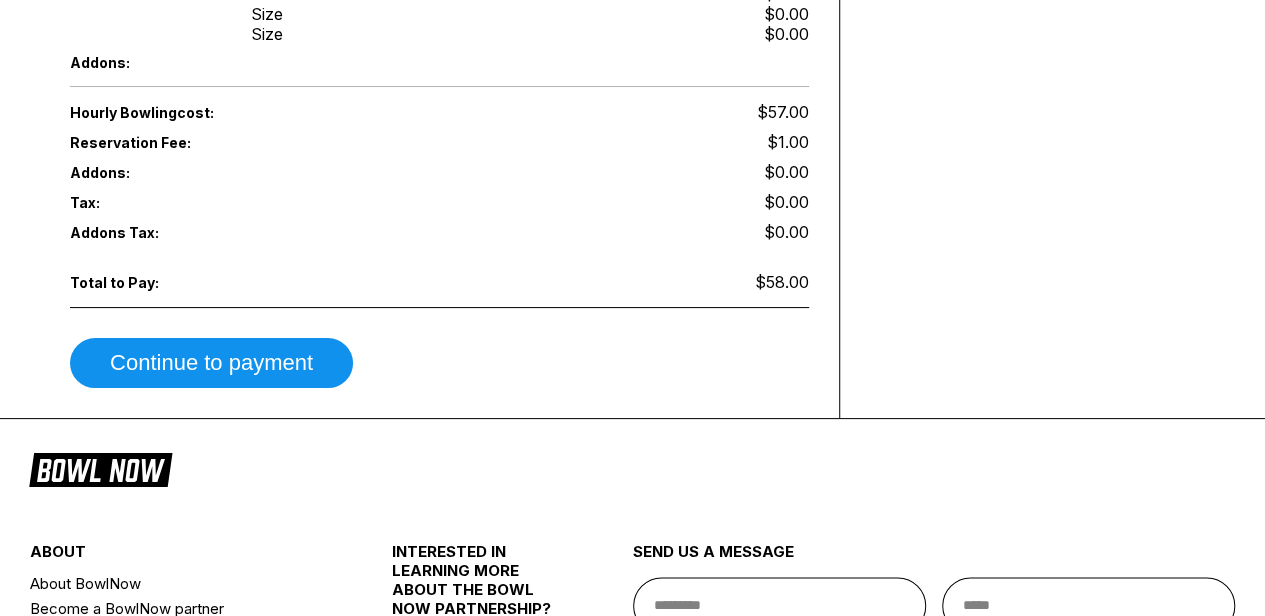 scroll, scrollTop: 946, scrollLeft: 0, axis: vertical 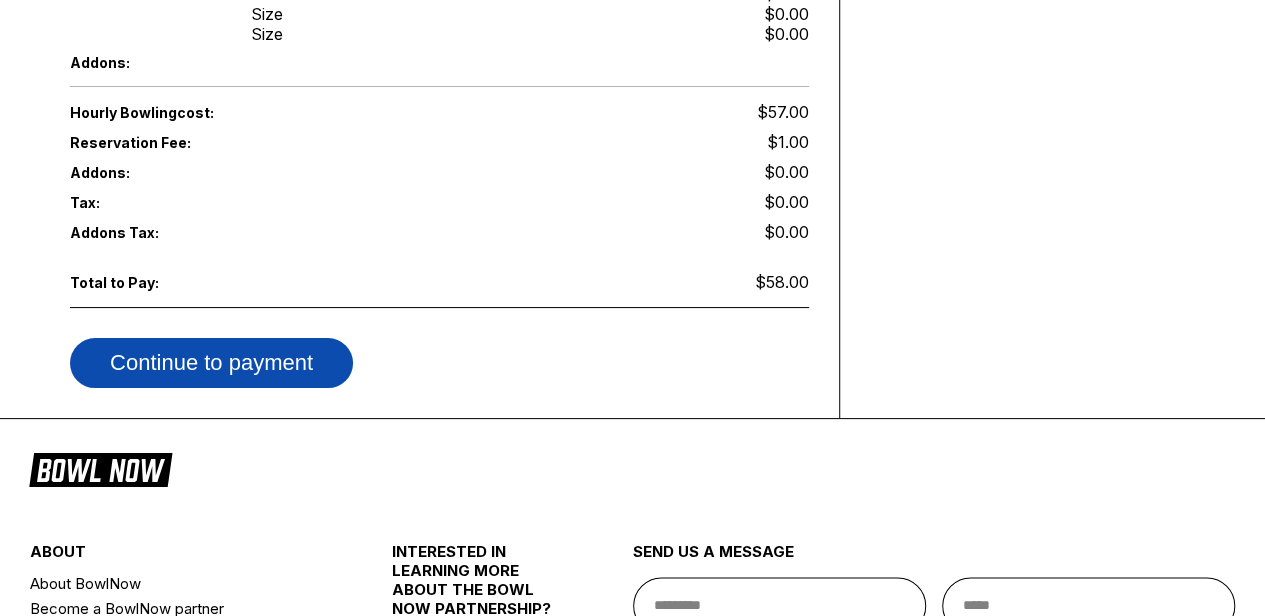 click on "Continue to payment" at bounding box center (211, 363) 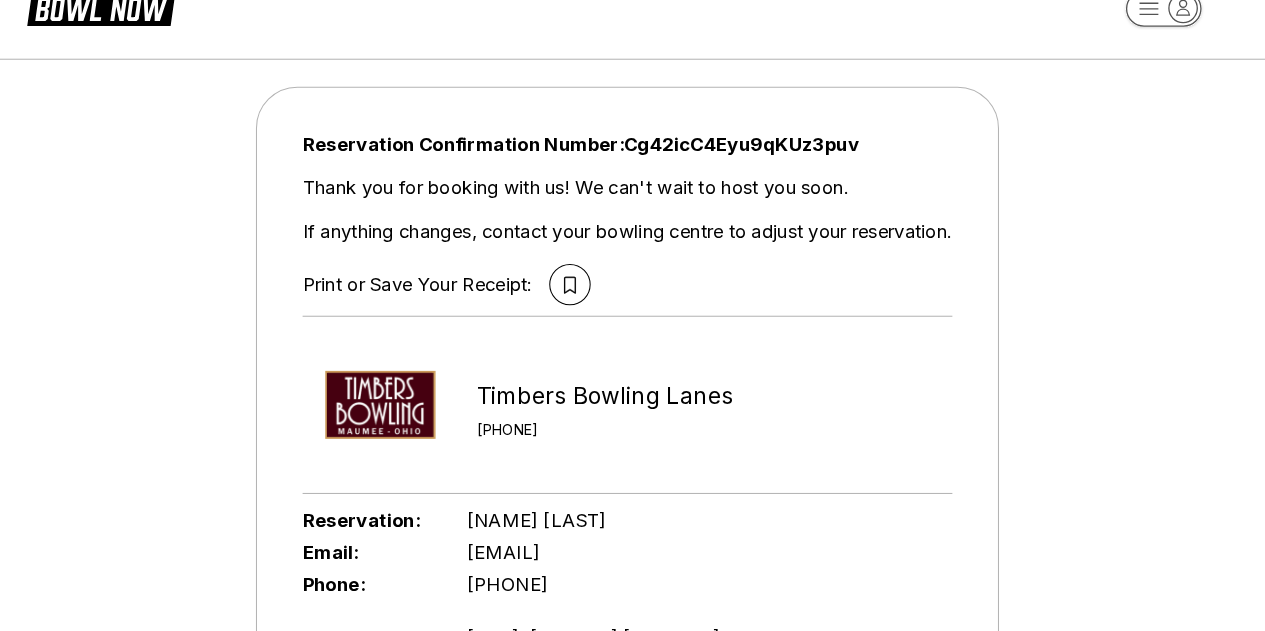 scroll, scrollTop: 0, scrollLeft: 0, axis: both 